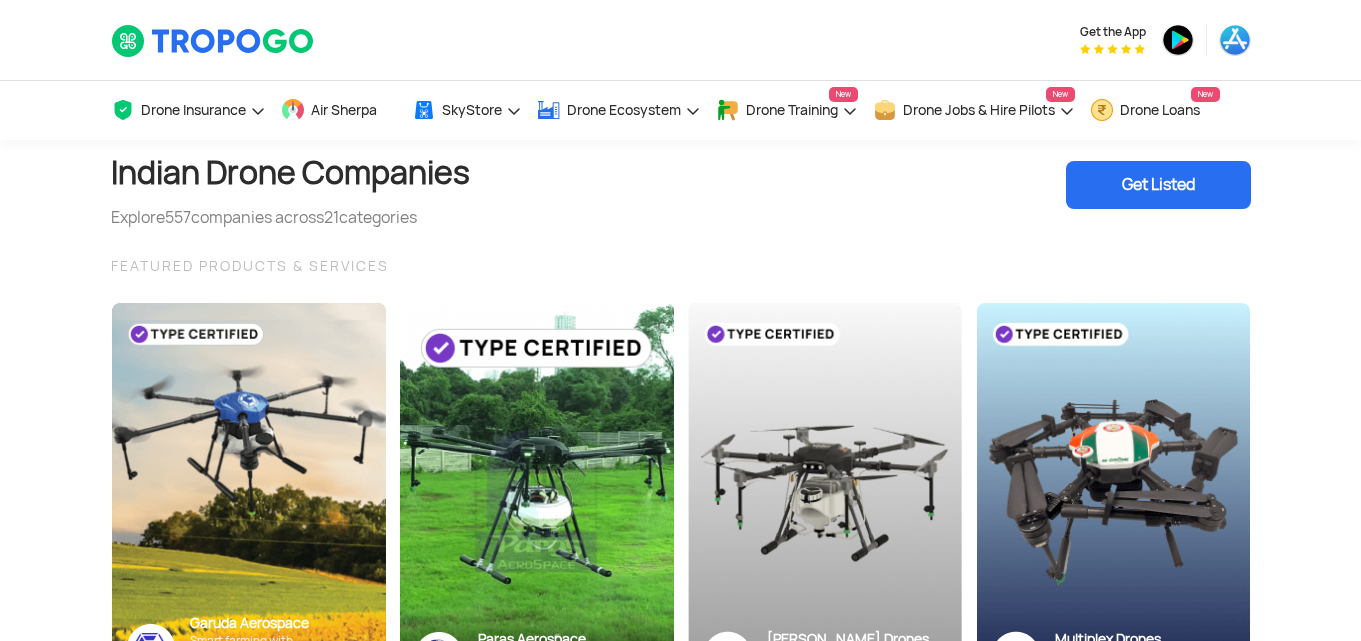 scroll, scrollTop: 0, scrollLeft: 0, axis: both 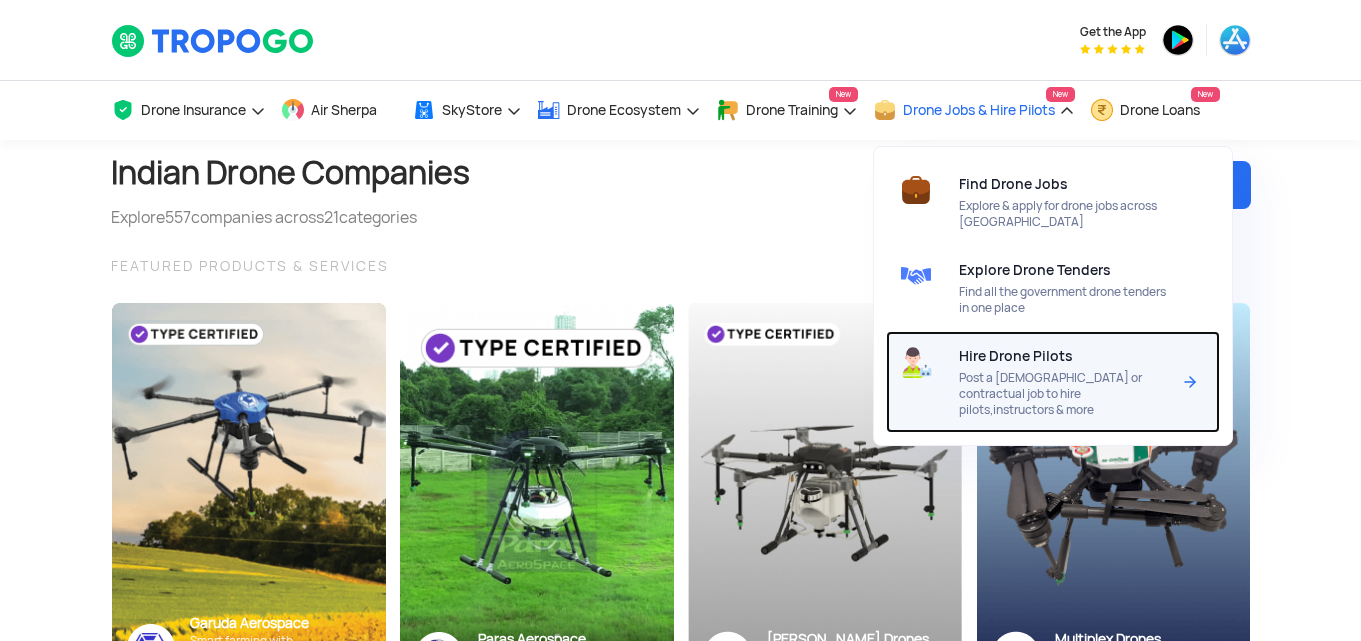 click on "Hire Drone Pilots" at bounding box center (1016, 356) 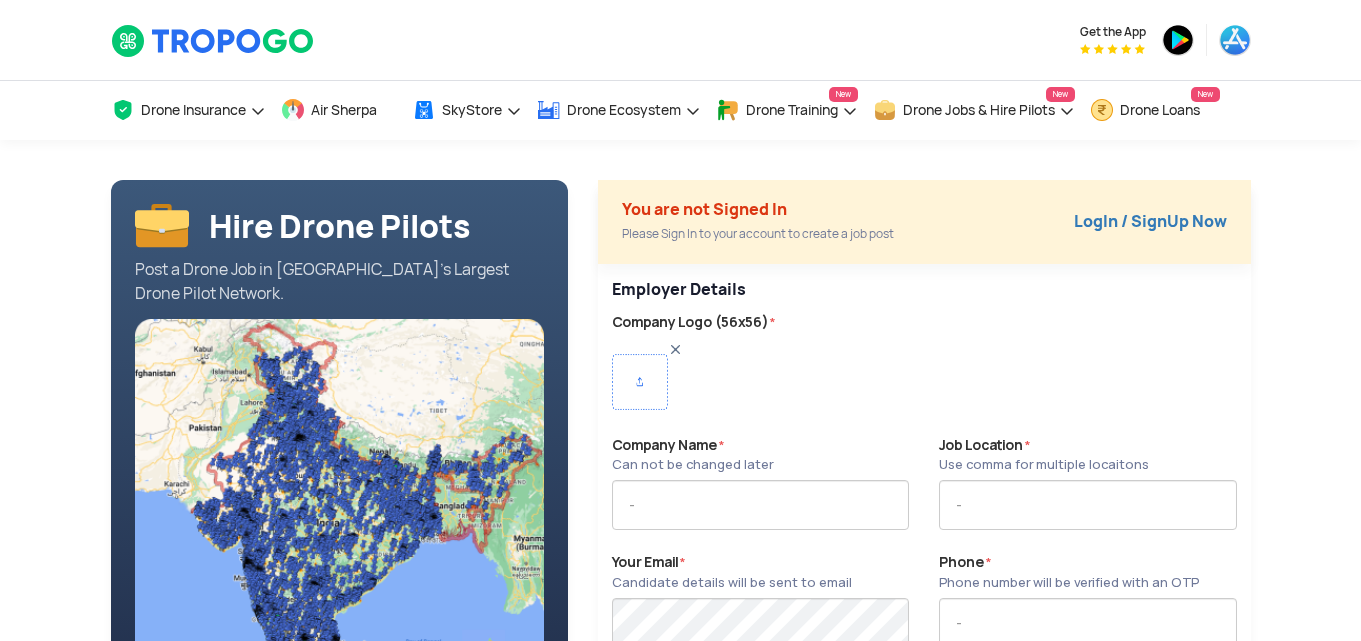 scroll, scrollTop: 200, scrollLeft: 0, axis: vertical 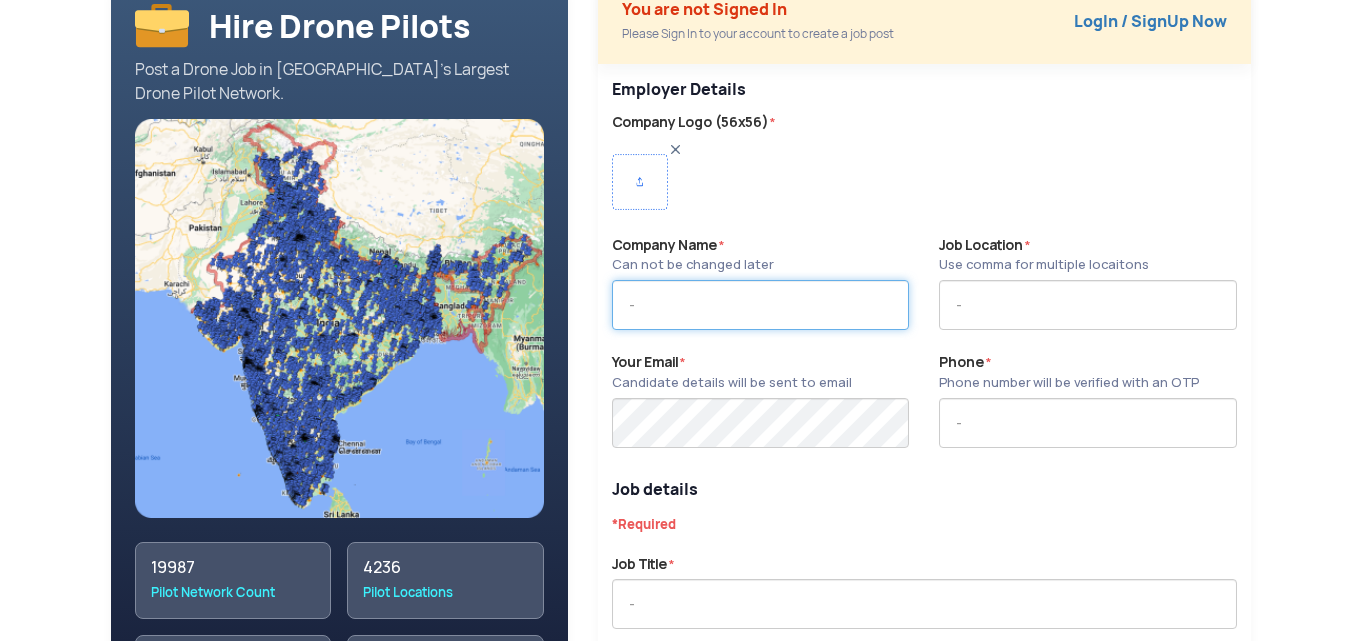 click at bounding box center [760, 305] 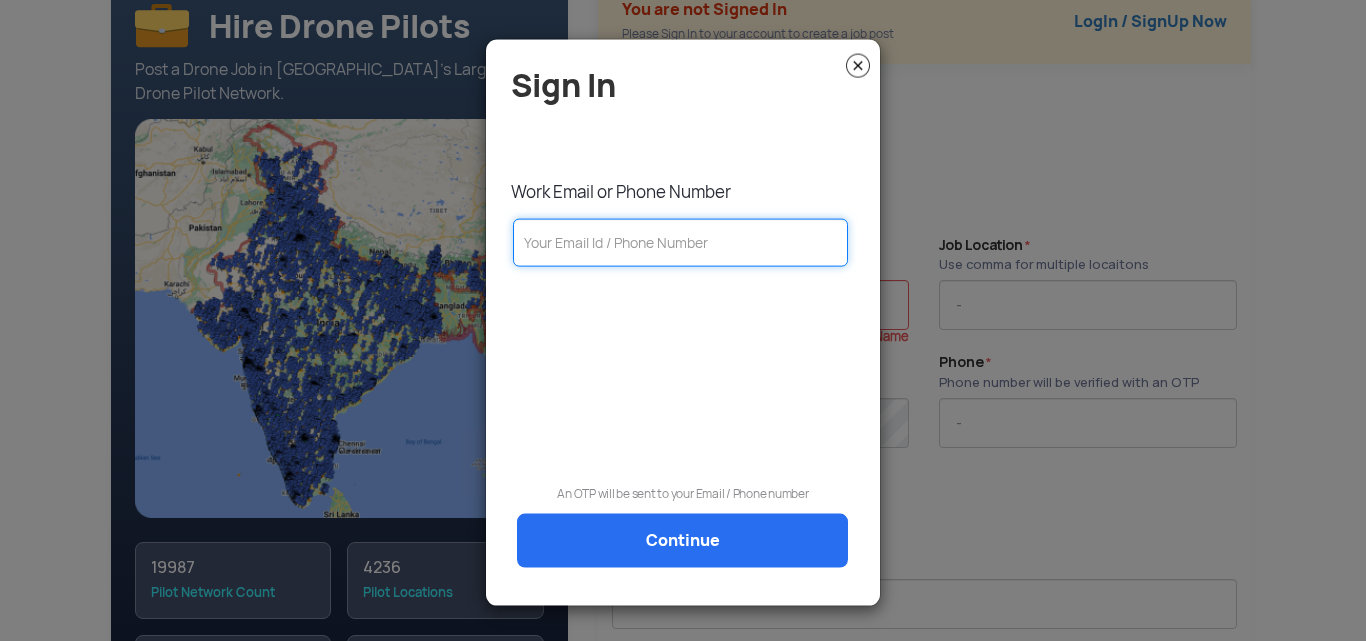click 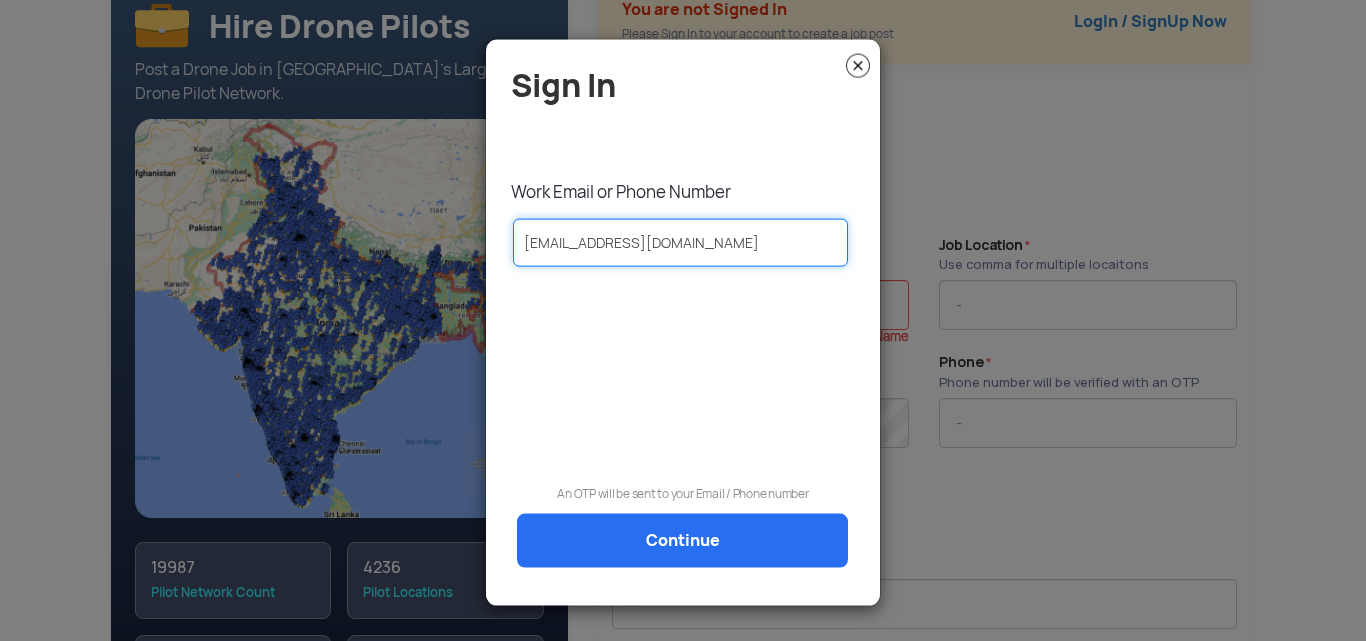 type on "ravi.shankar@aerialkinetics.in" 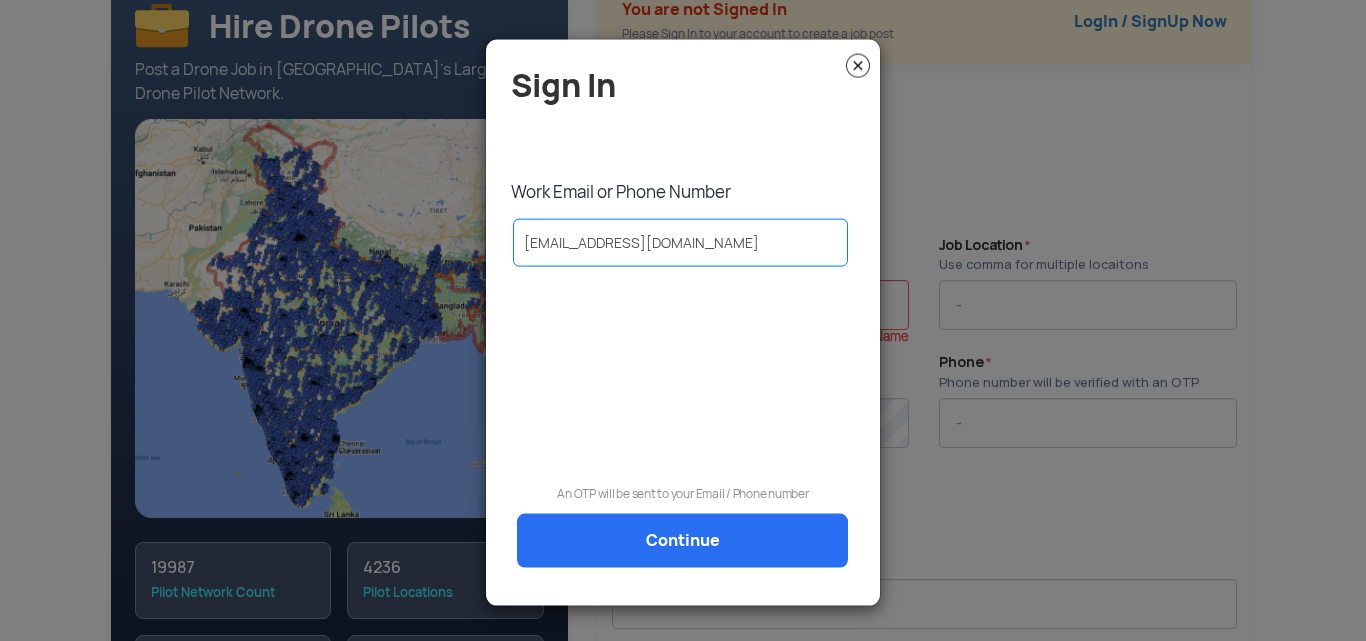 click on "Continue" 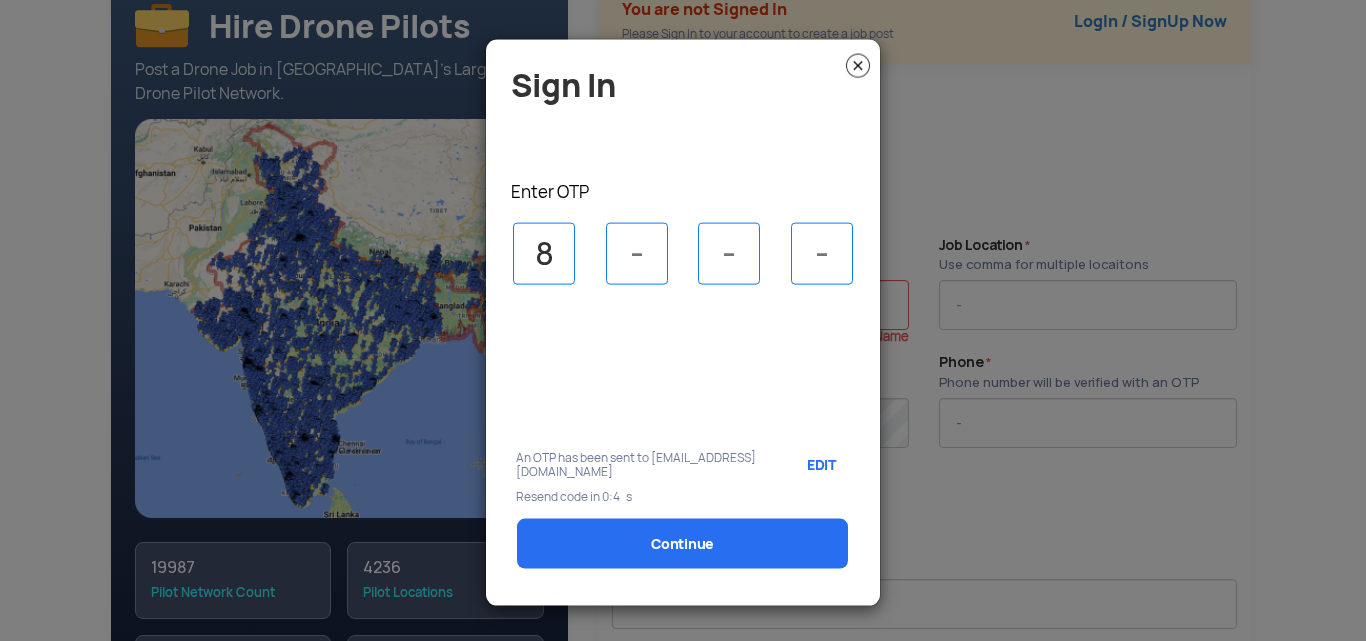 type on "8" 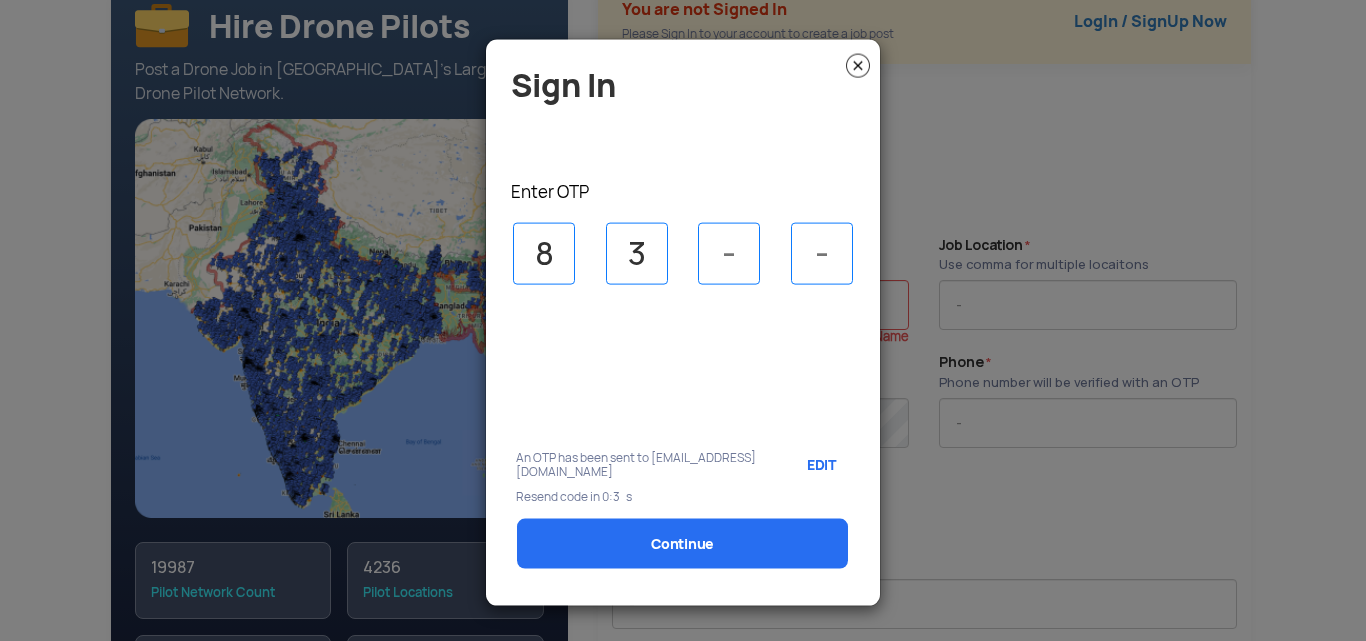 type on "3" 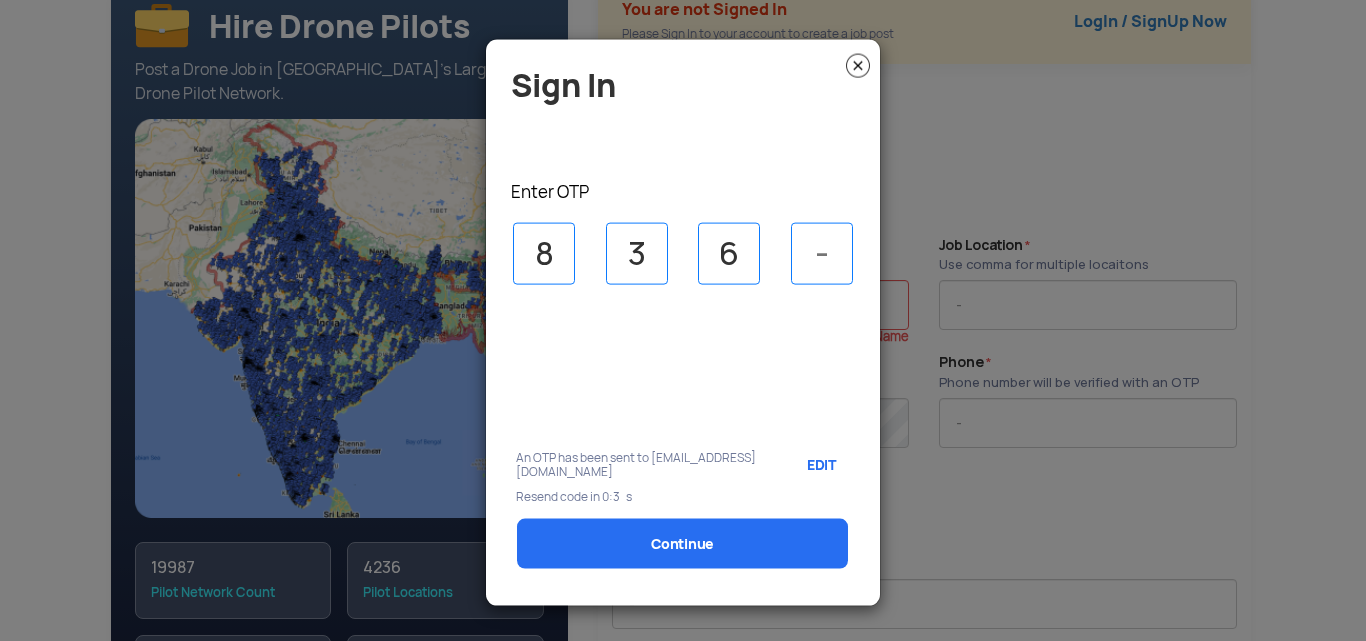 type on "6" 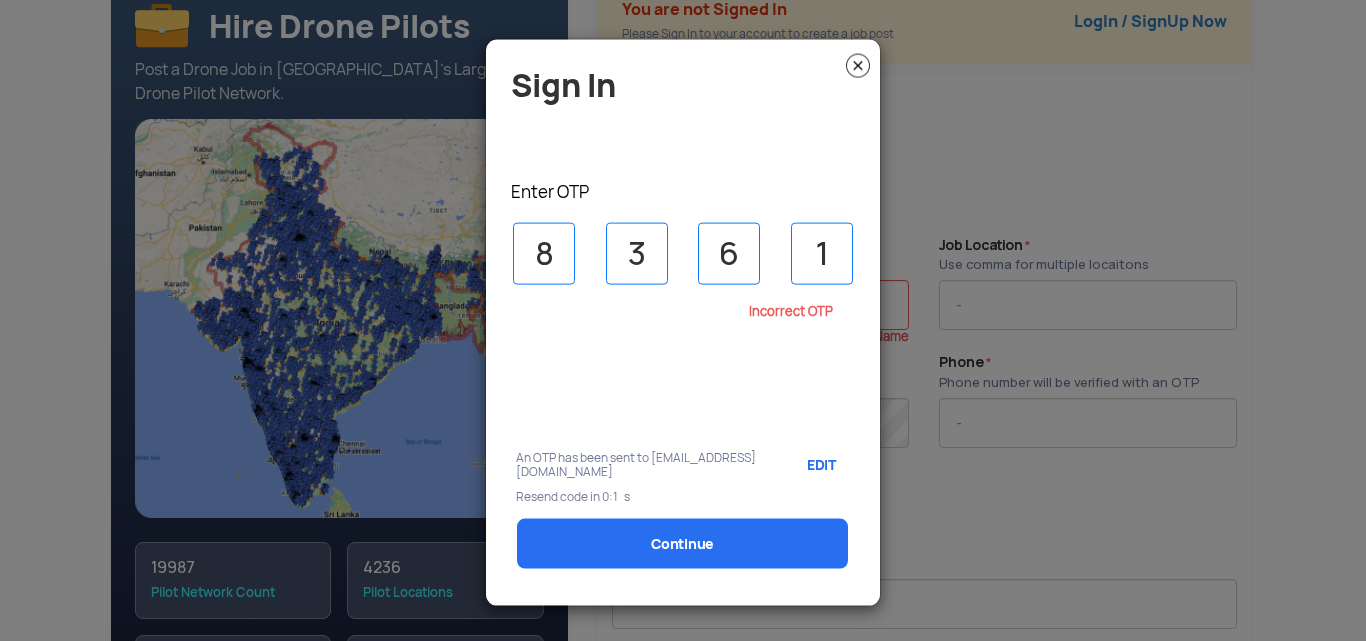 type on "1" 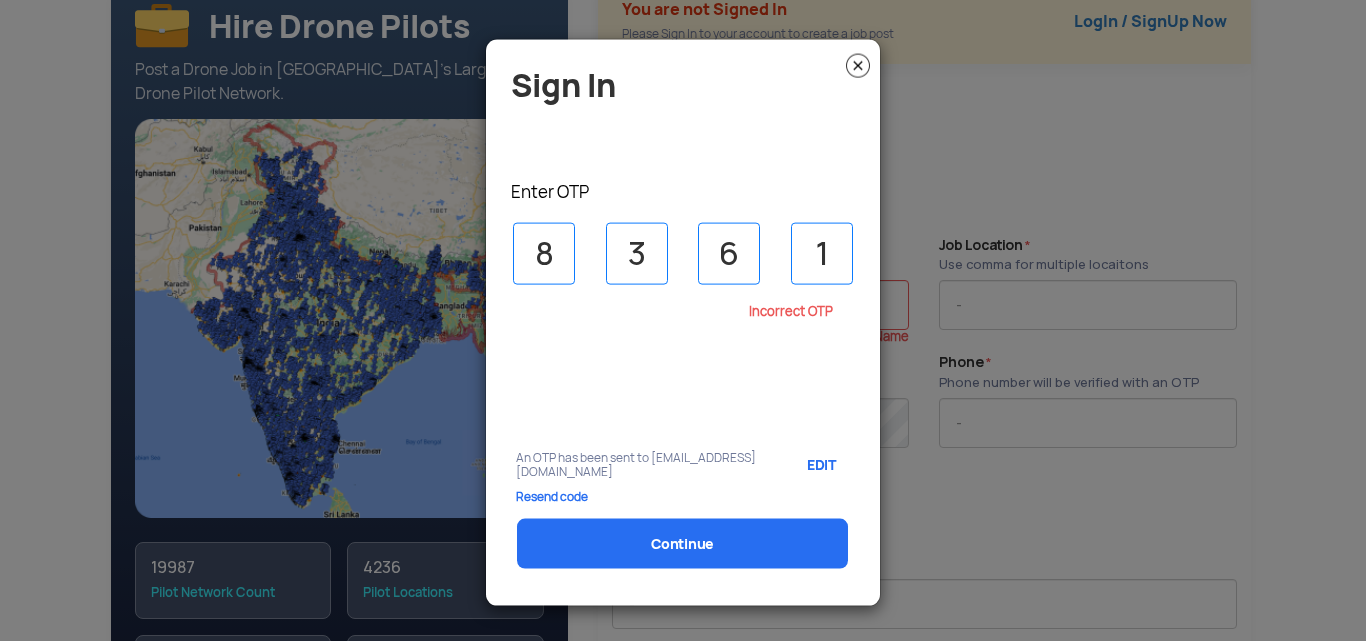 click on "Resend code" 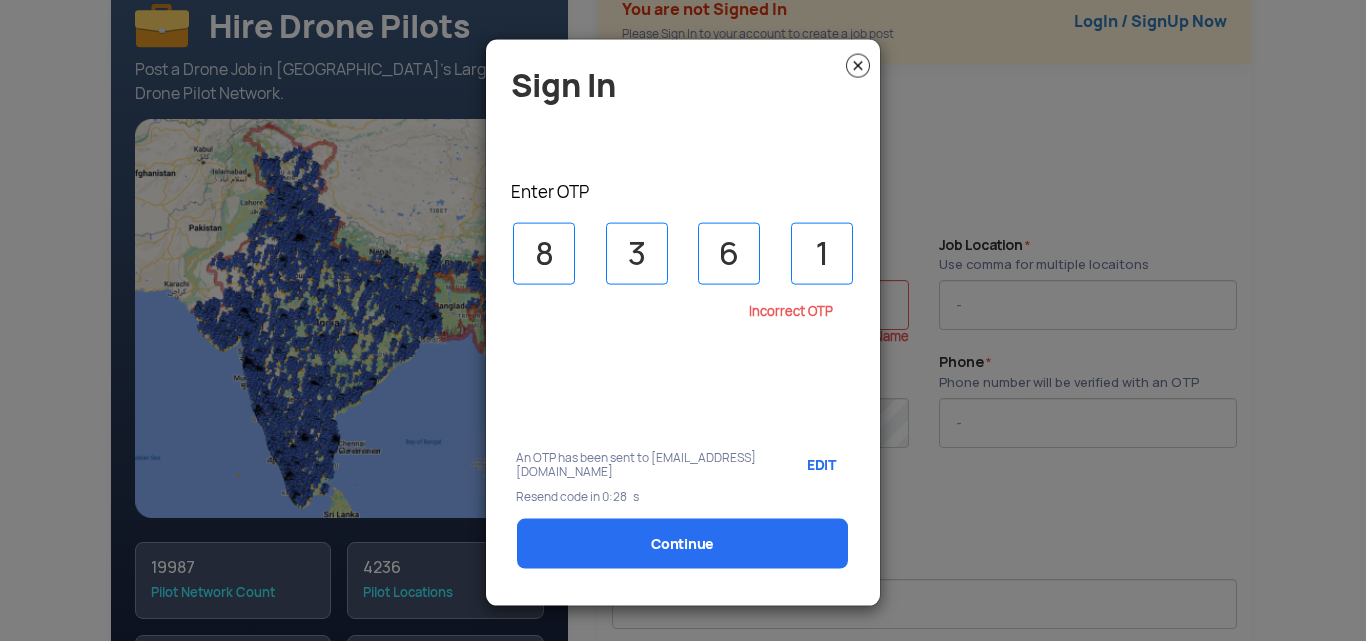 click on "8" at bounding box center (544, 253) 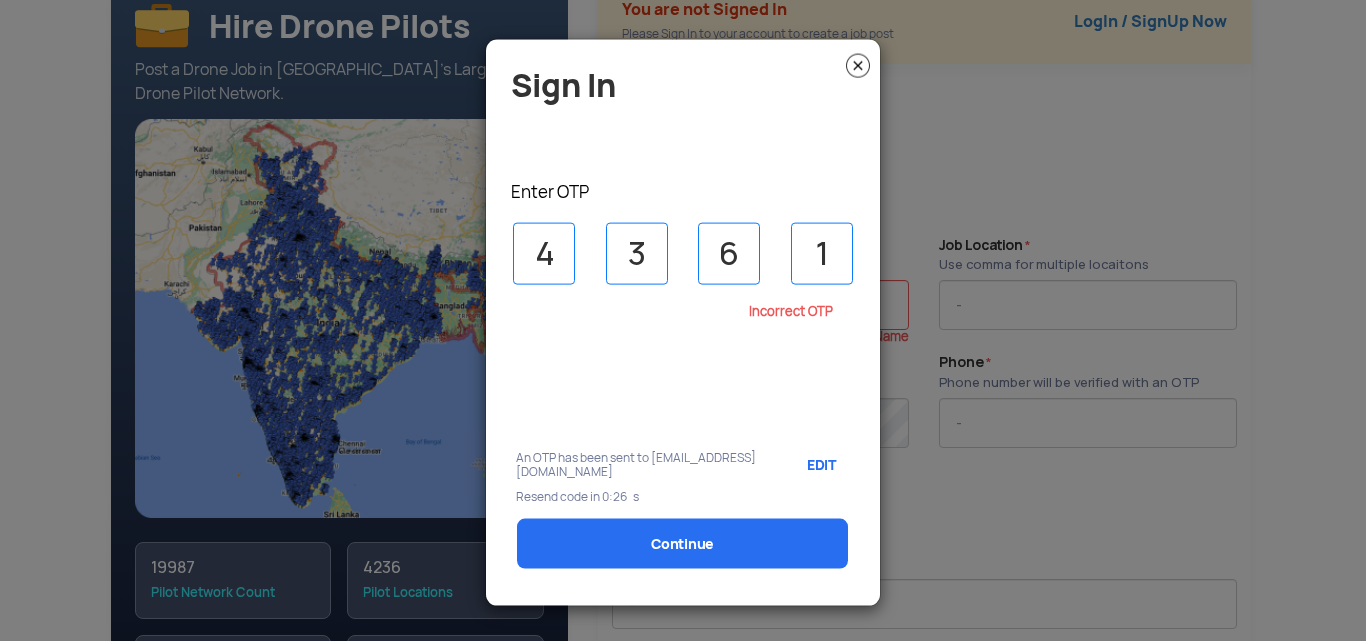 type on "4" 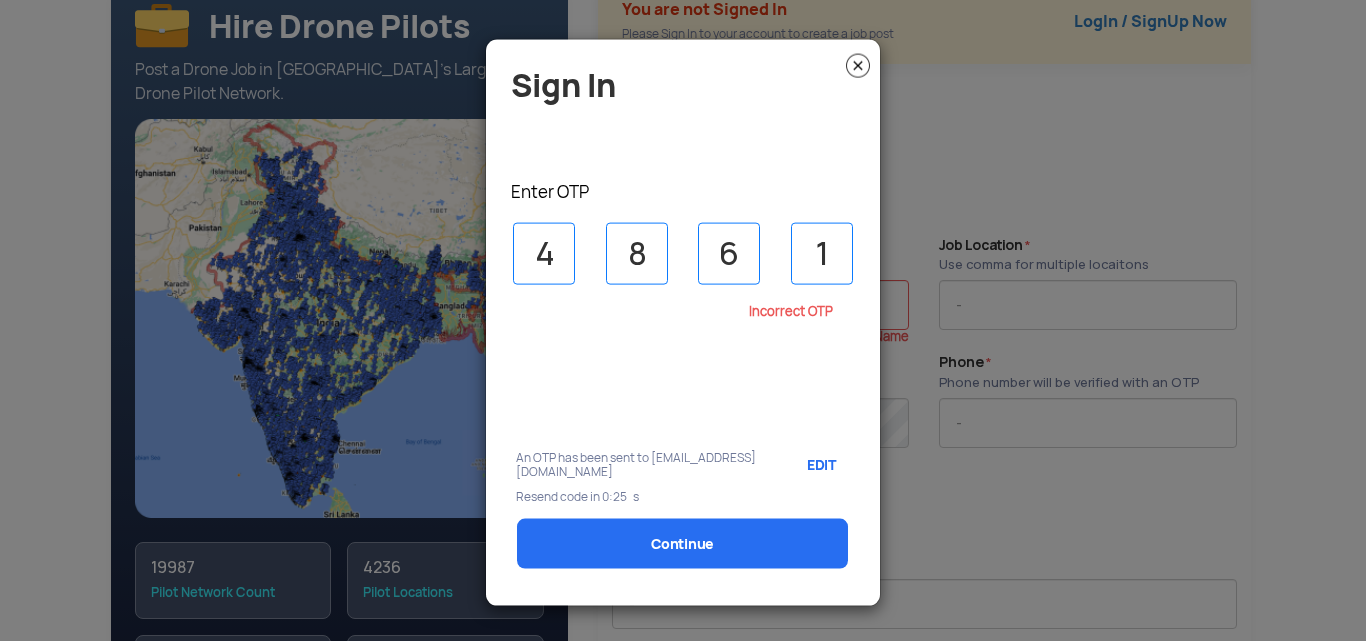 type on "8" 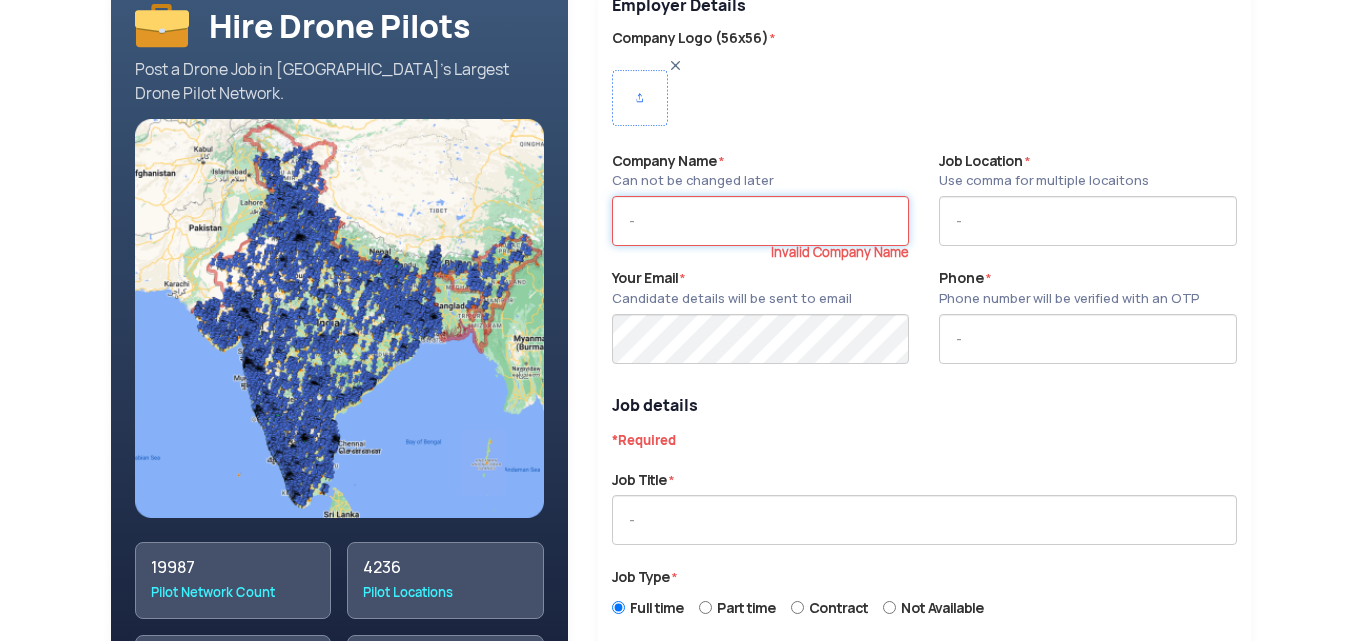 click at bounding box center [760, 221] 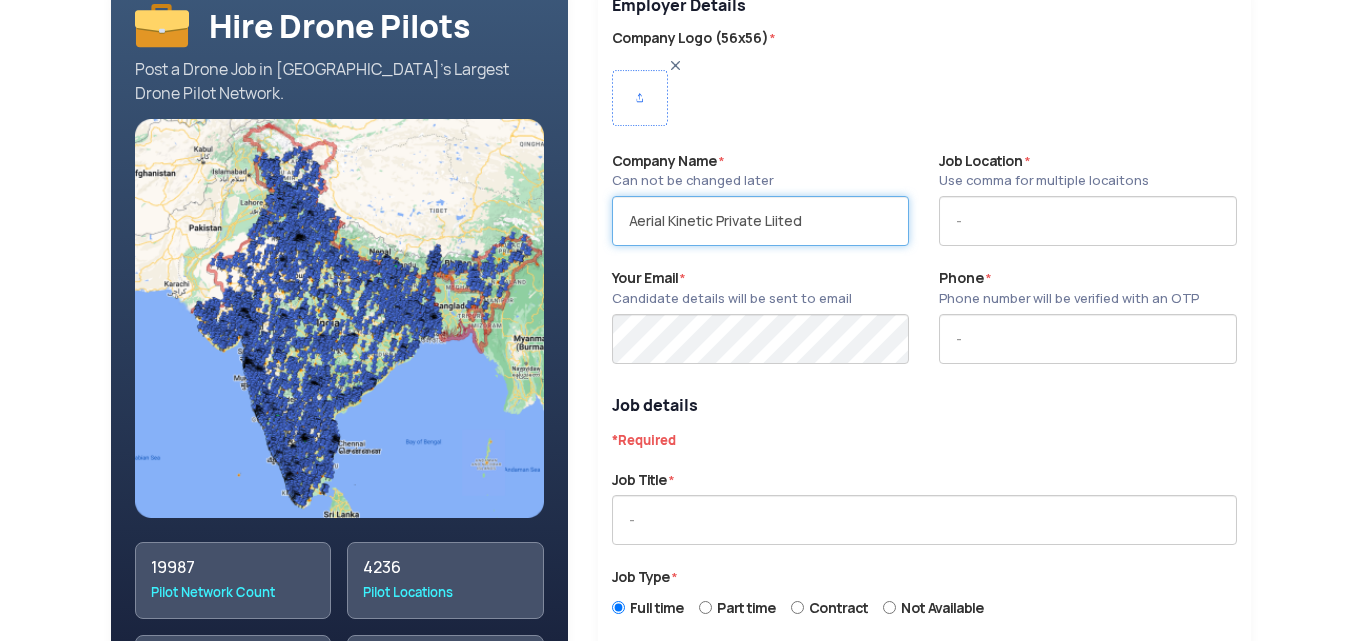 click on "Aerial Kinetic Private Liited" at bounding box center [760, 221] 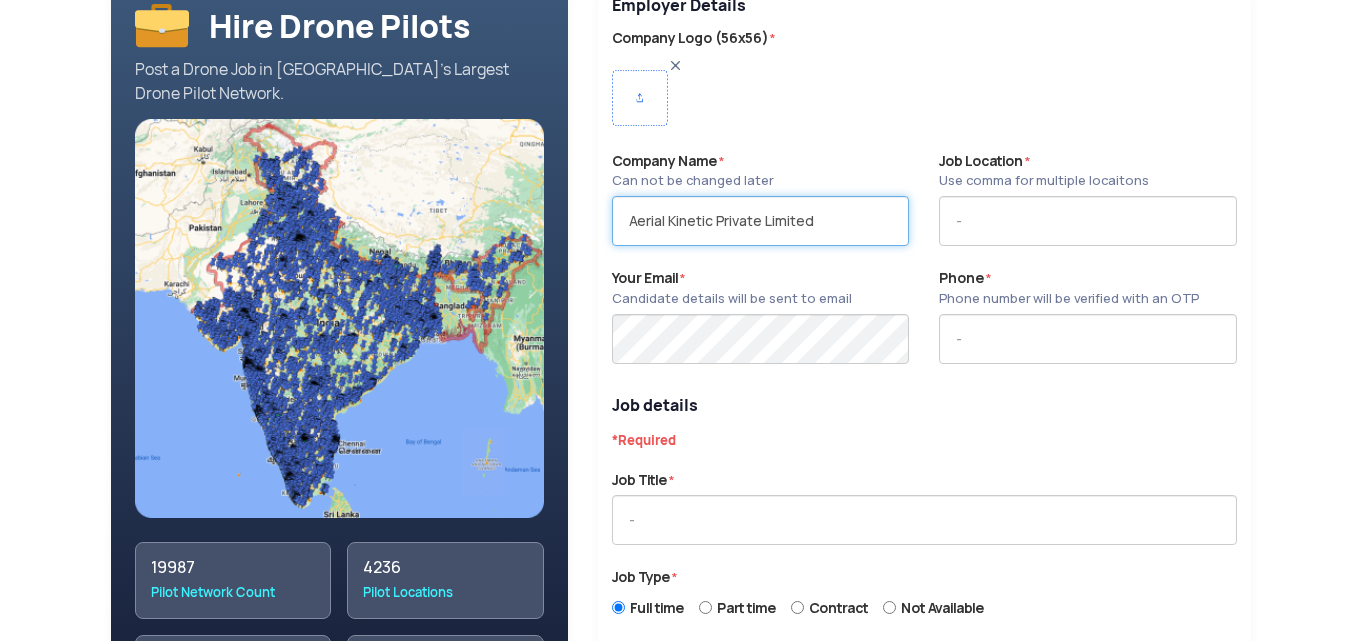 type on "Aerial Kinetic Private Limited" 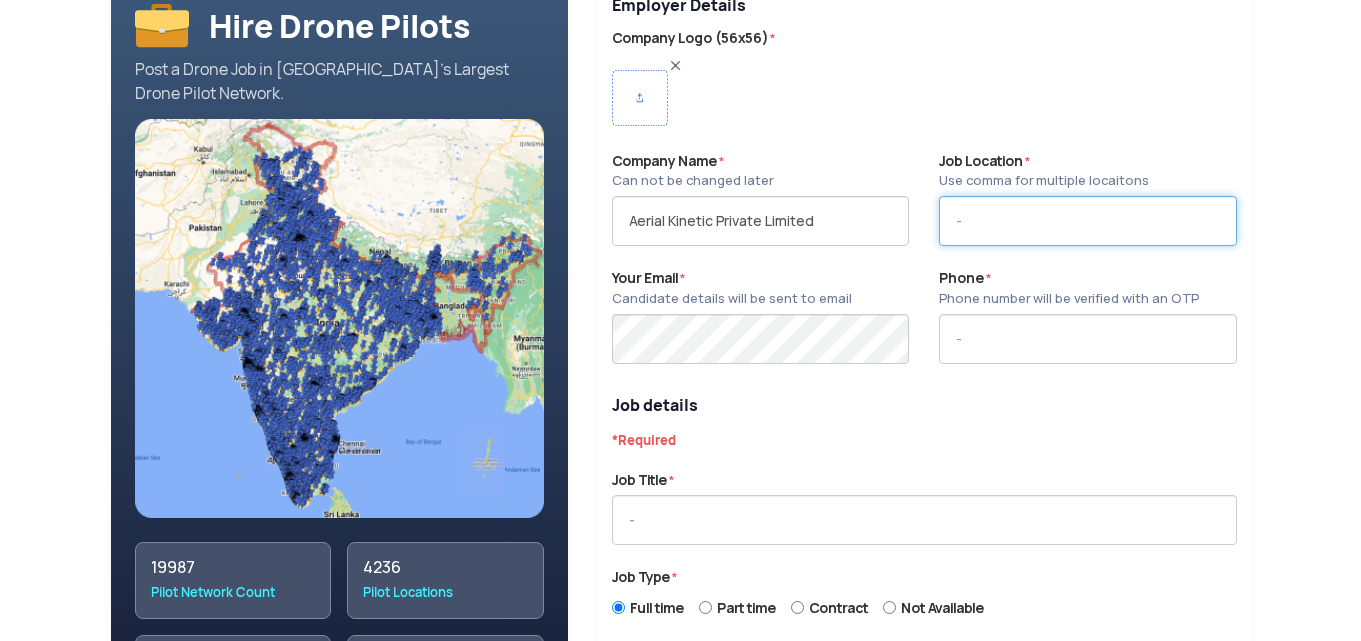 click at bounding box center (1087, 221) 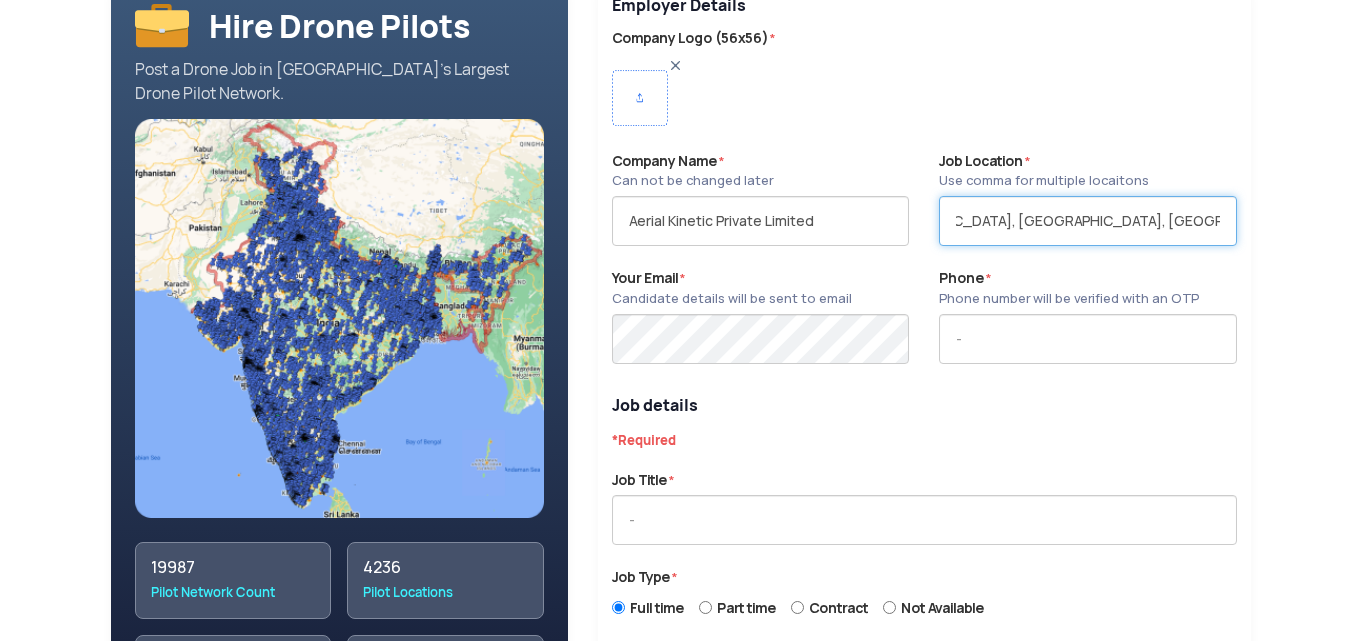 scroll, scrollTop: 0, scrollLeft: 102, axis: horizontal 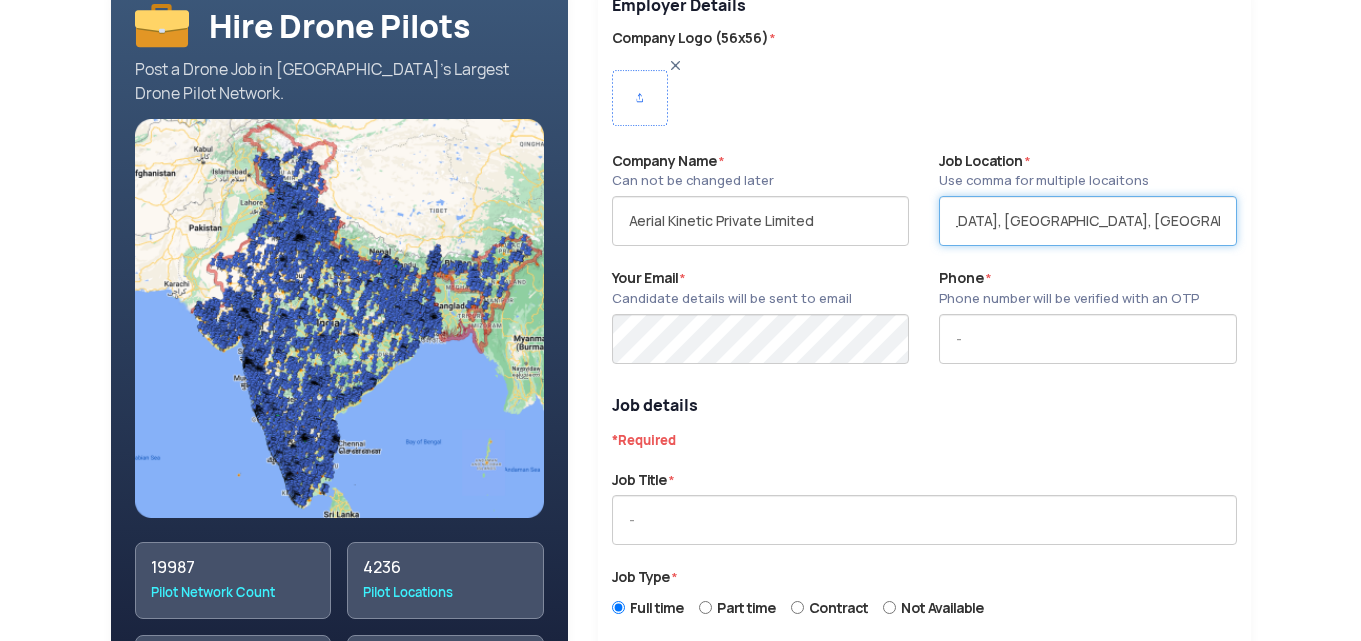type on "Chennai, Tamil Nadu, Kerala, Andhra Pradesh, Bangalore" 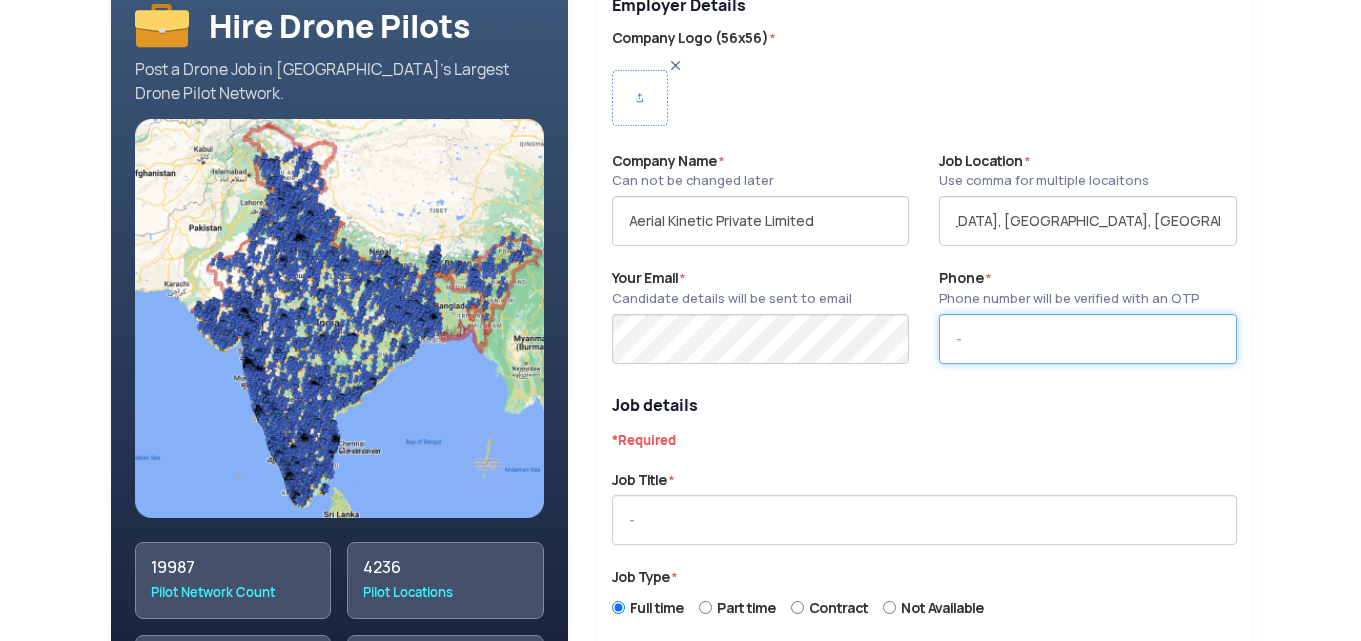 click at bounding box center [1087, 339] 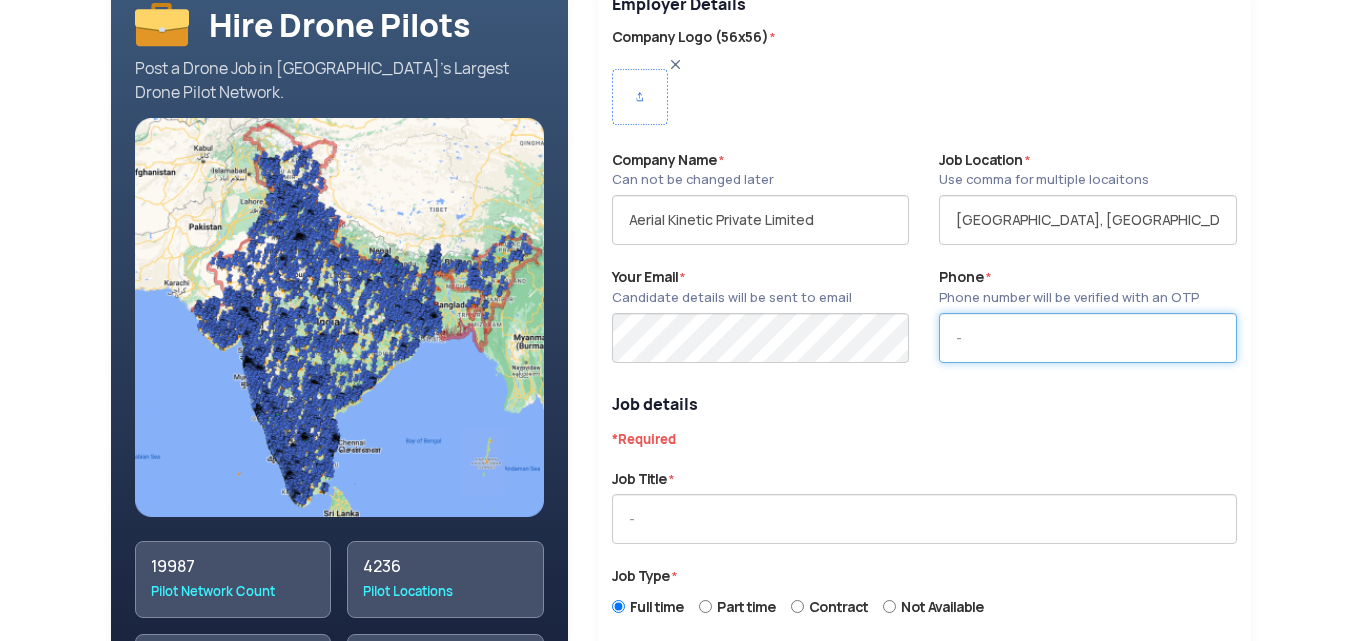 scroll, scrollTop: 200, scrollLeft: 0, axis: vertical 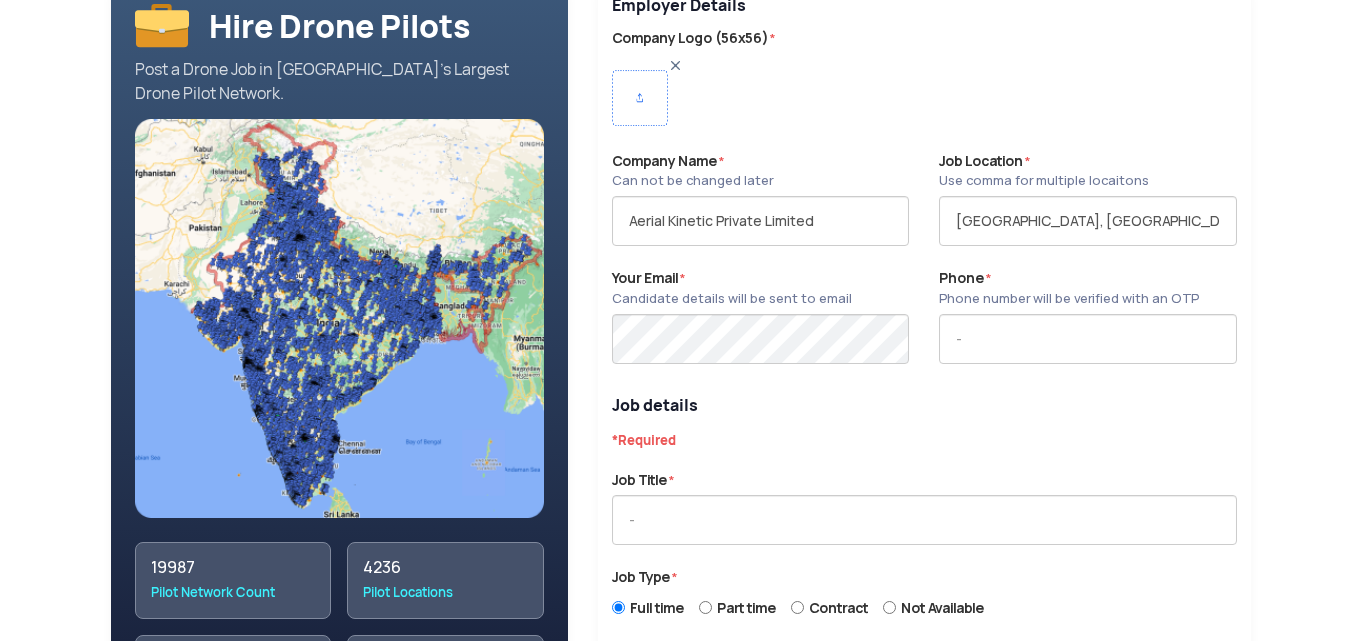 click on "Phone number will be verified with an OTP" at bounding box center [1069, 299] 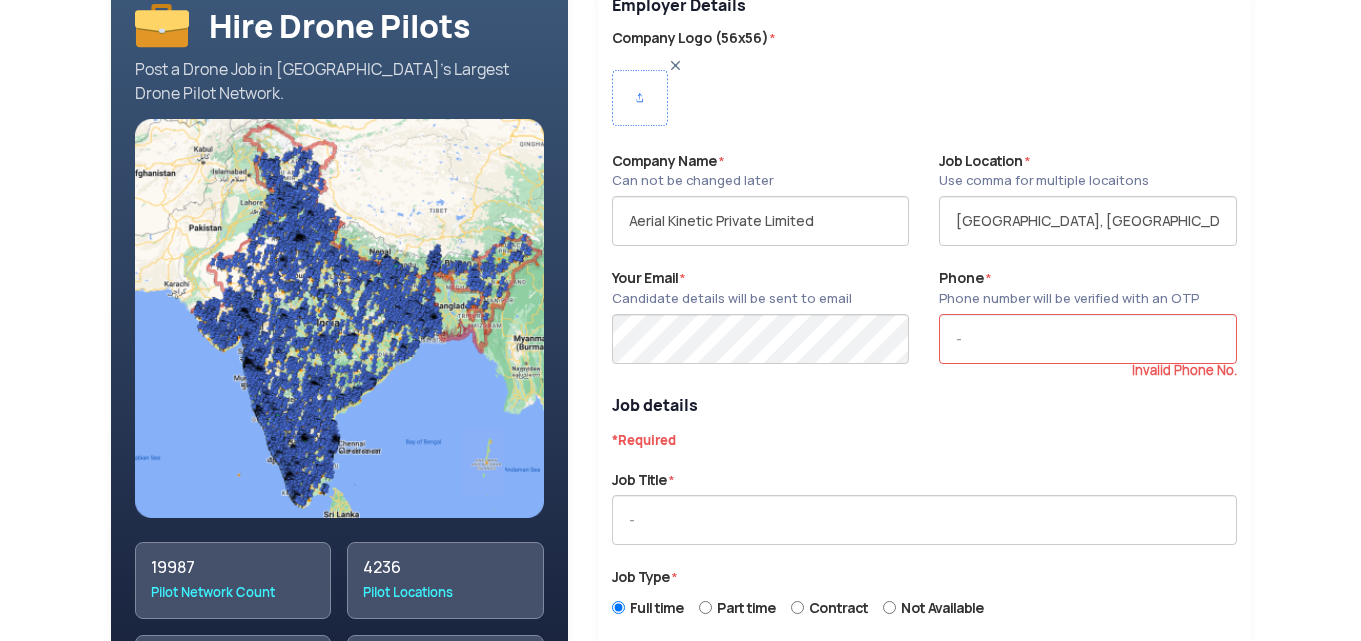 click on "Job details" at bounding box center (924, 406) 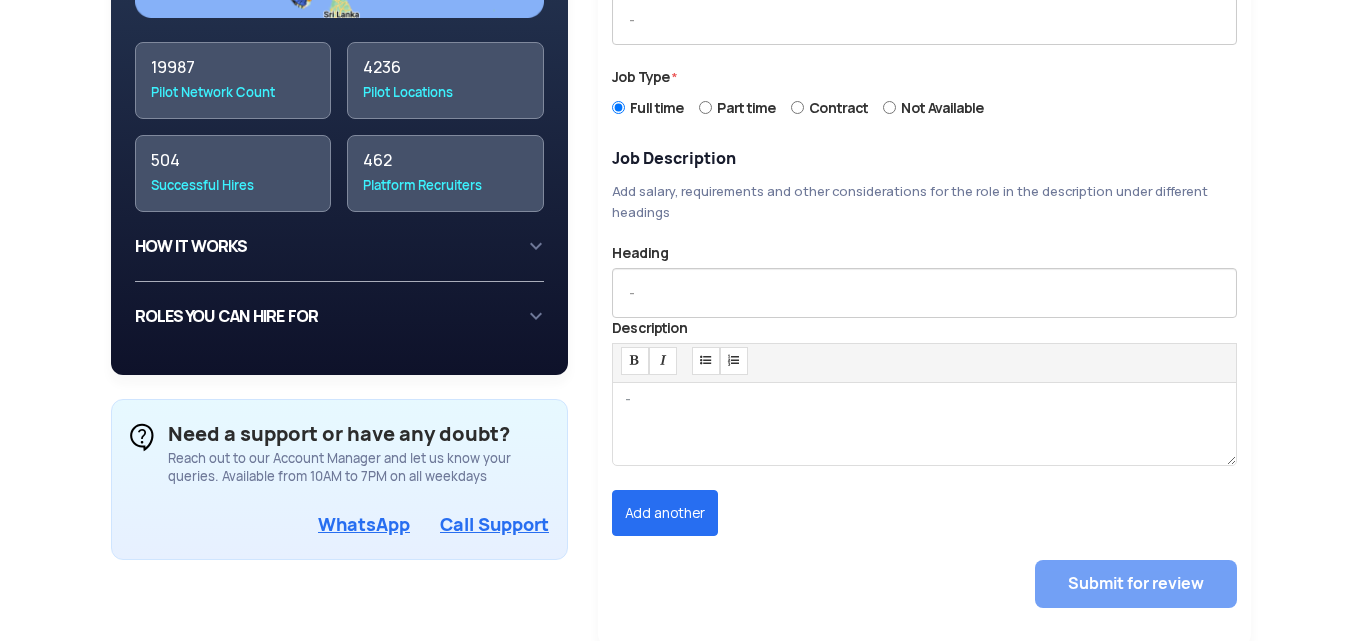 scroll, scrollTop: 200, scrollLeft: 0, axis: vertical 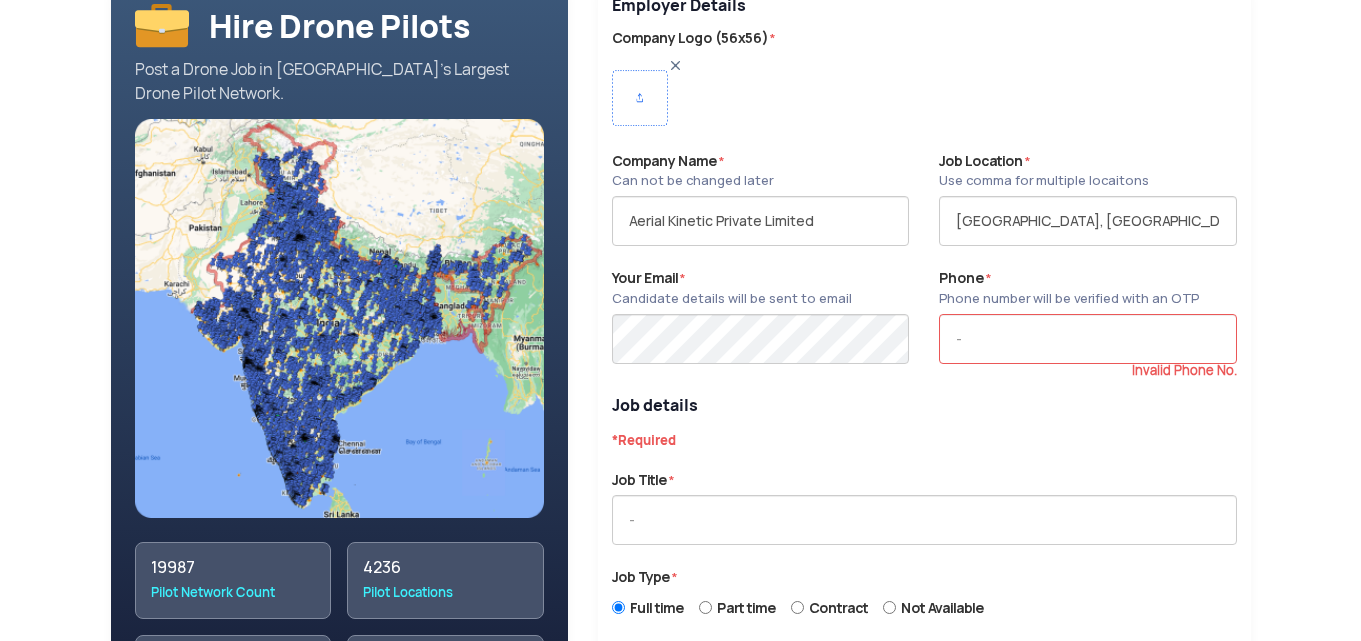 click at bounding box center [640, 98] 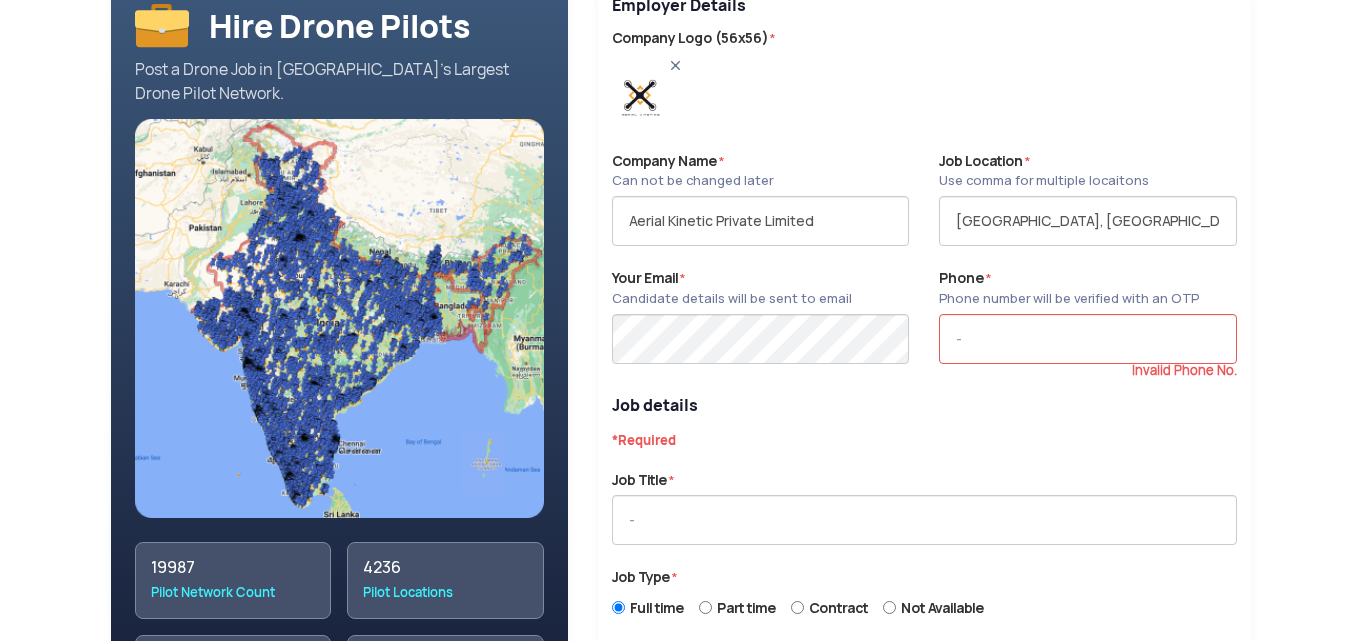 scroll, scrollTop: 300, scrollLeft: 0, axis: vertical 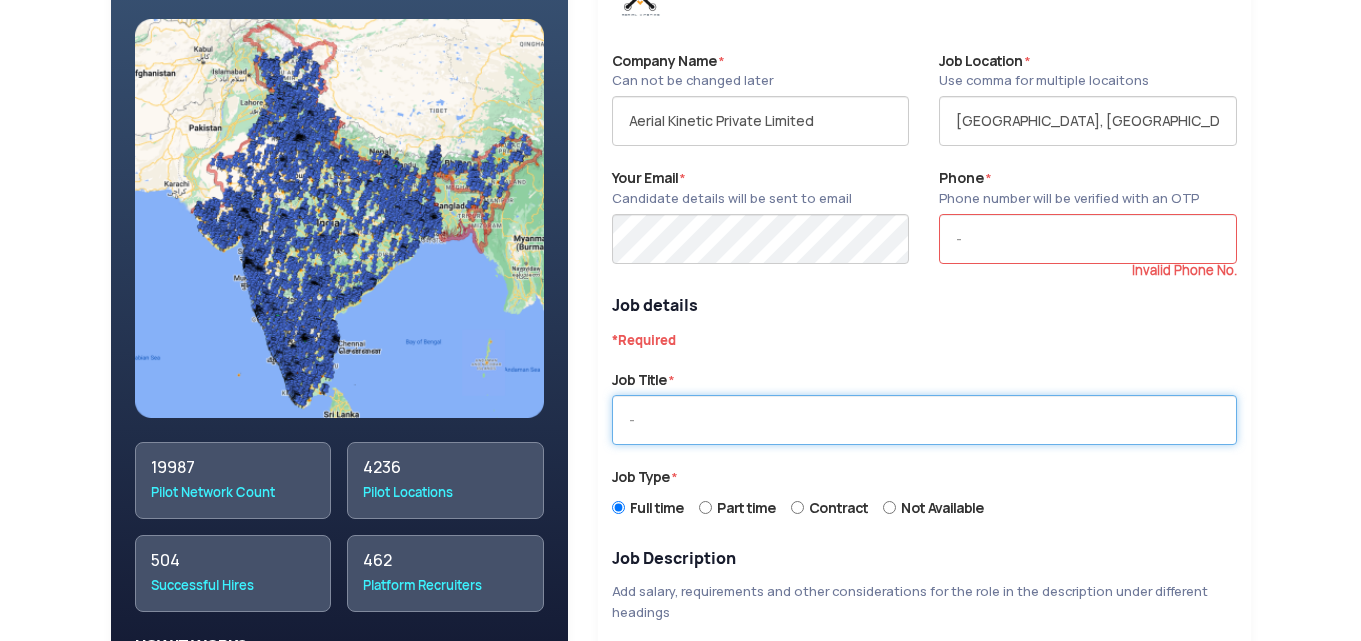 click at bounding box center (924, 420) 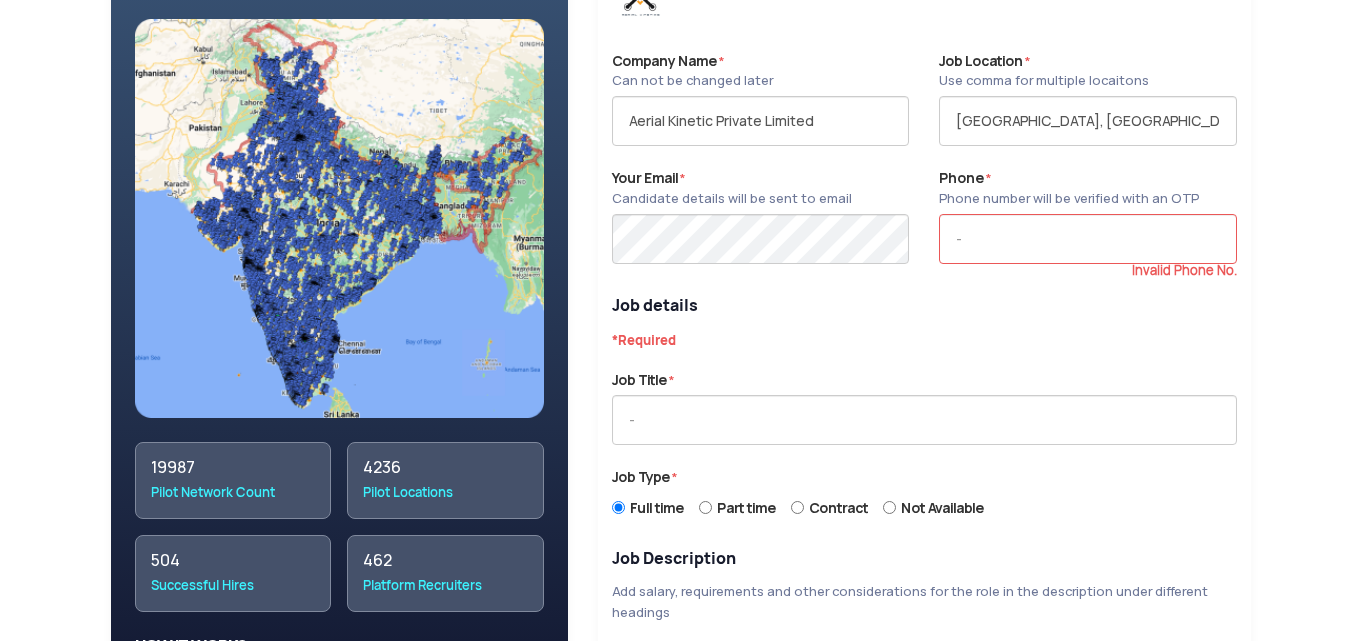 click on "Contract" at bounding box center [838, 508] 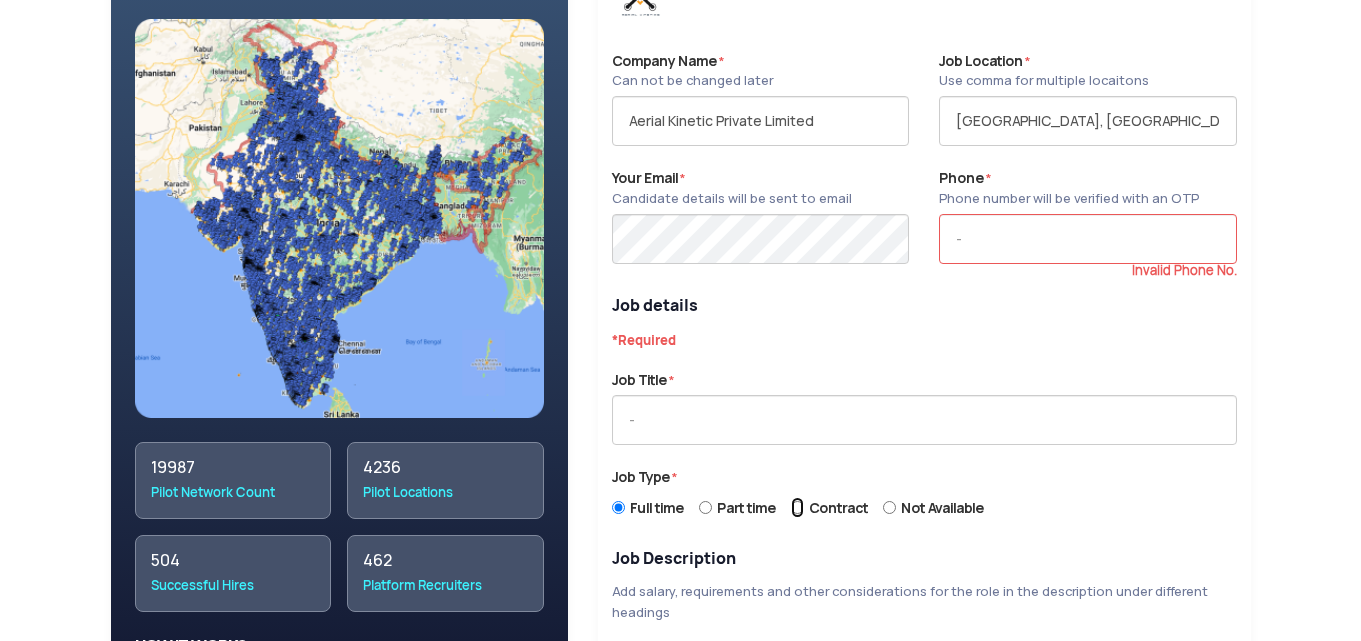 click on "Contract" at bounding box center [797, 507] 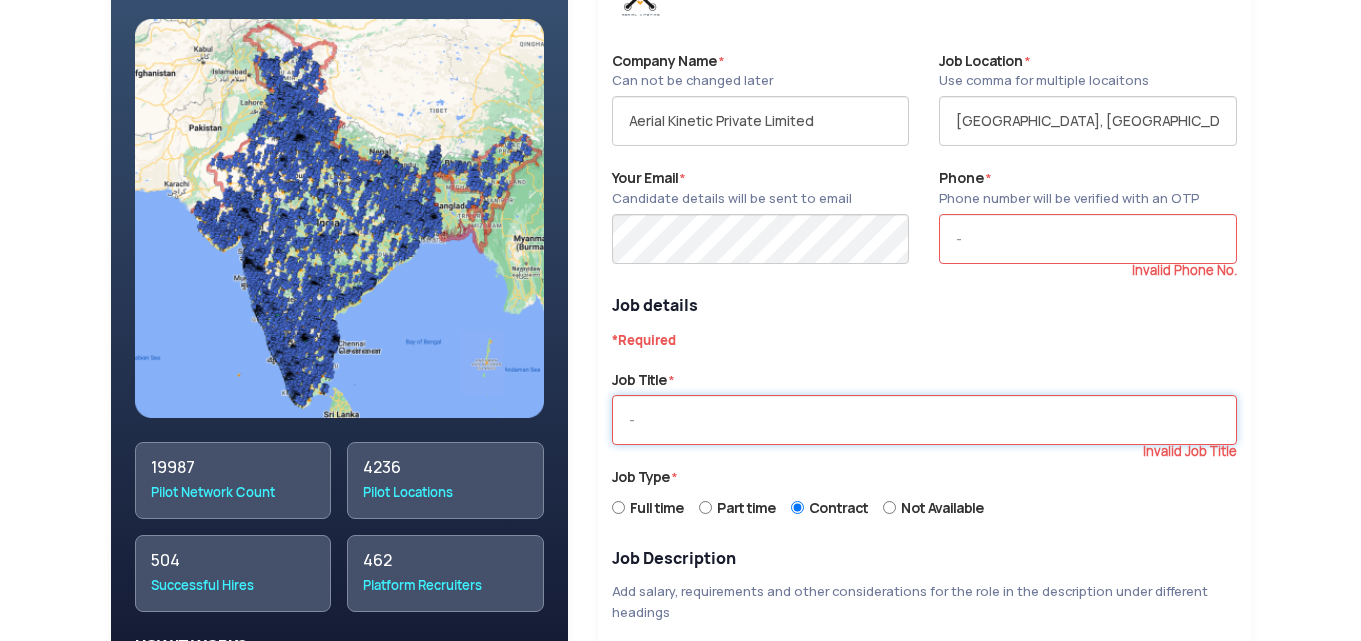 click at bounding box center (924, 420) 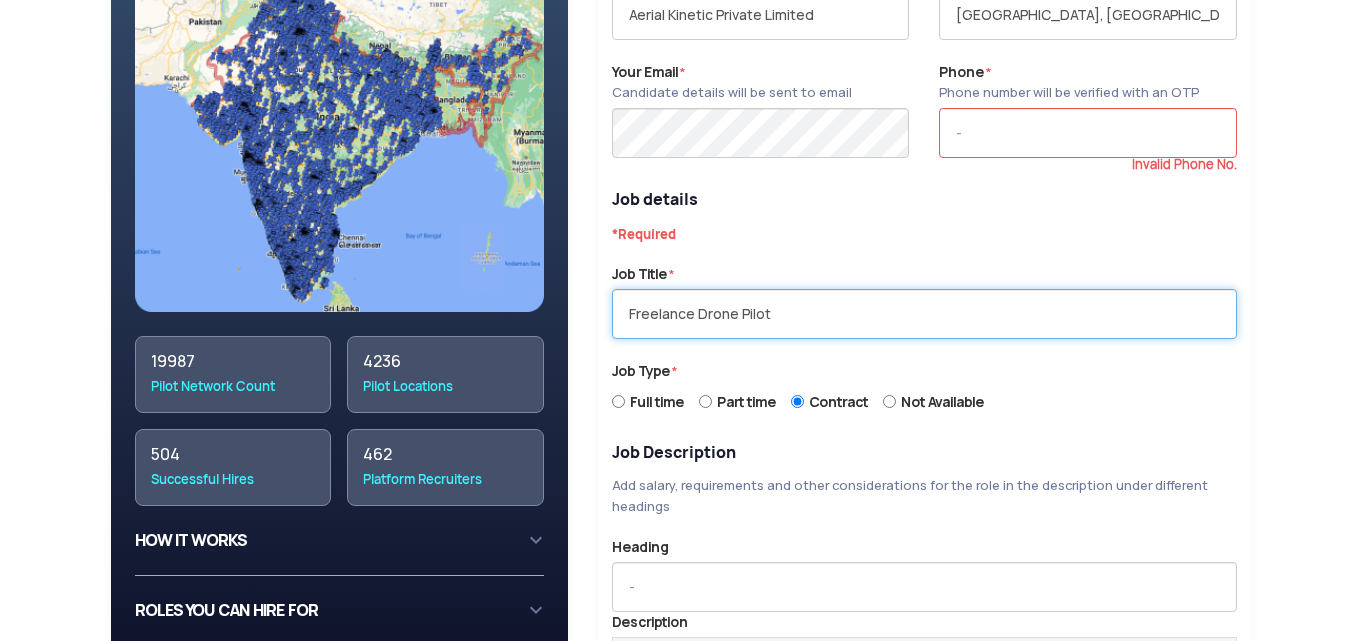 scroll, scrollTop: 500, scrollLeft: 0, axis: vertical 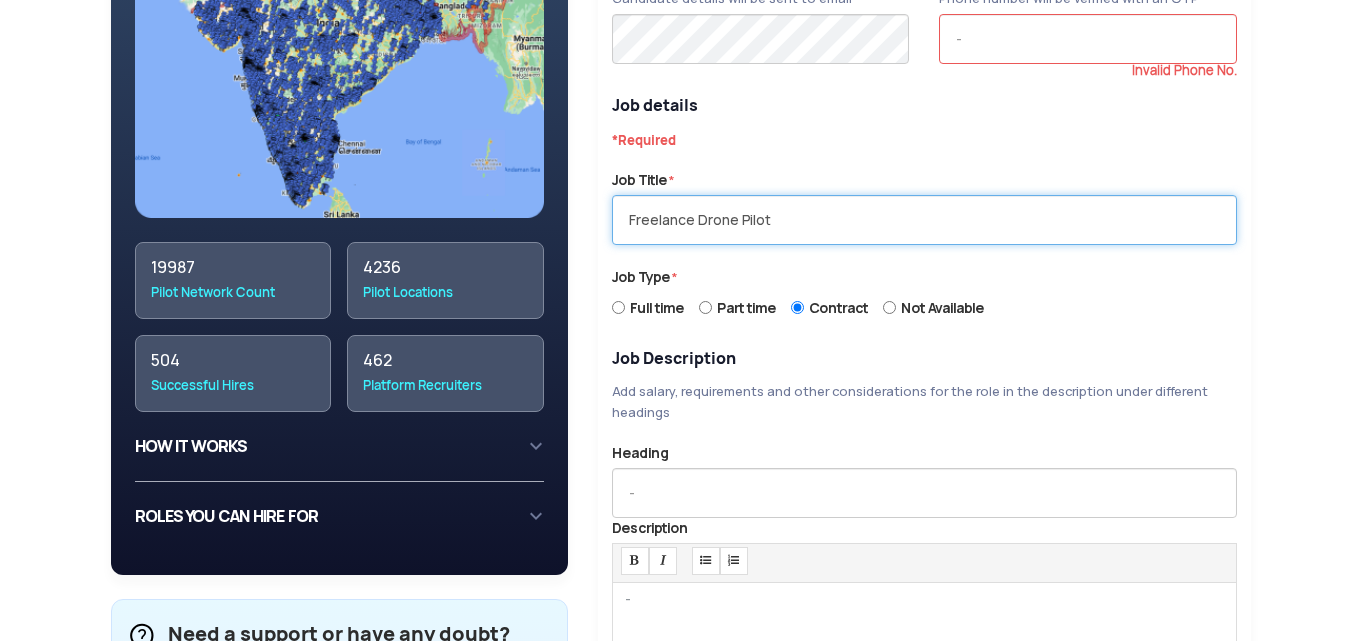 type on "Freelance Drone Pilot" 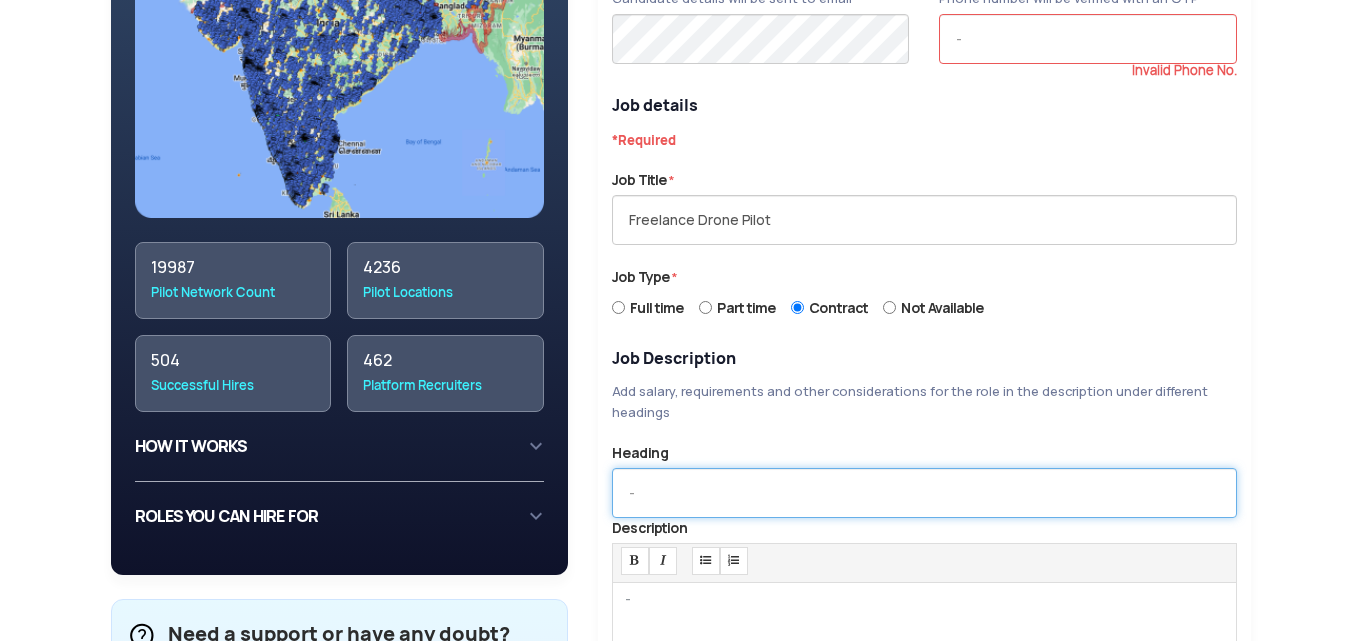 click at bounding box center [924, 493] 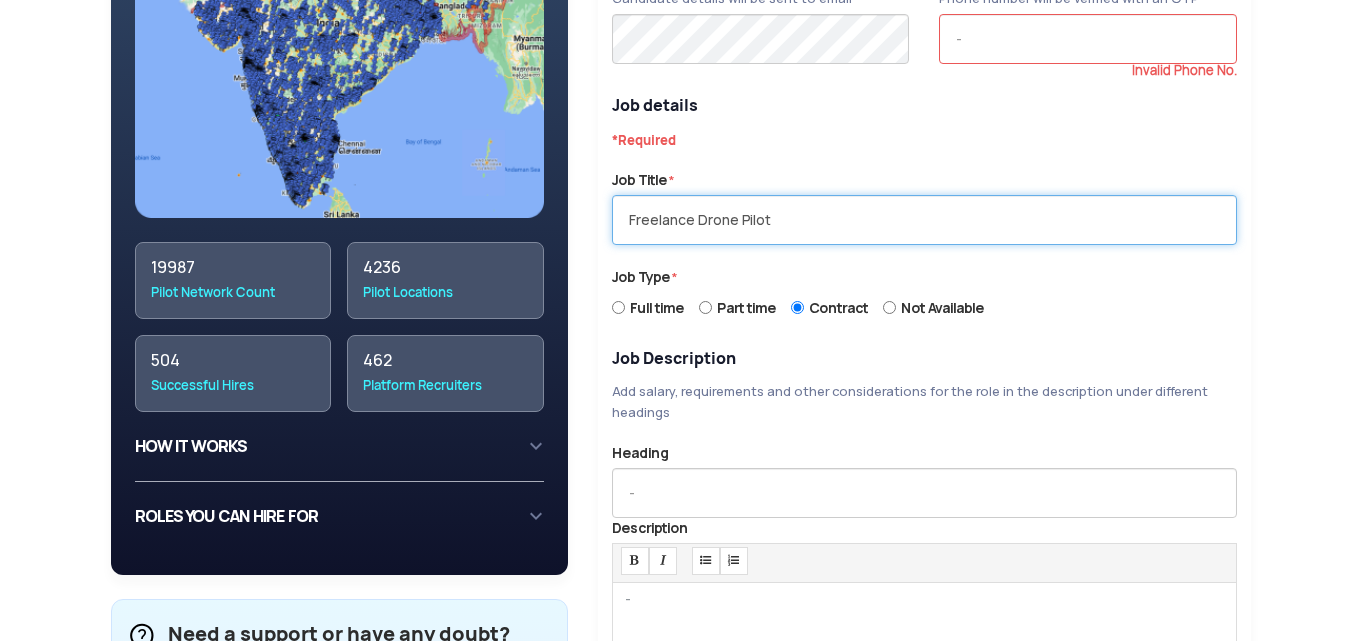 drag, startPoint x: 781, startPoint y: 226, endPoint x: 528, endPoint y: 225, distance: 253.00198 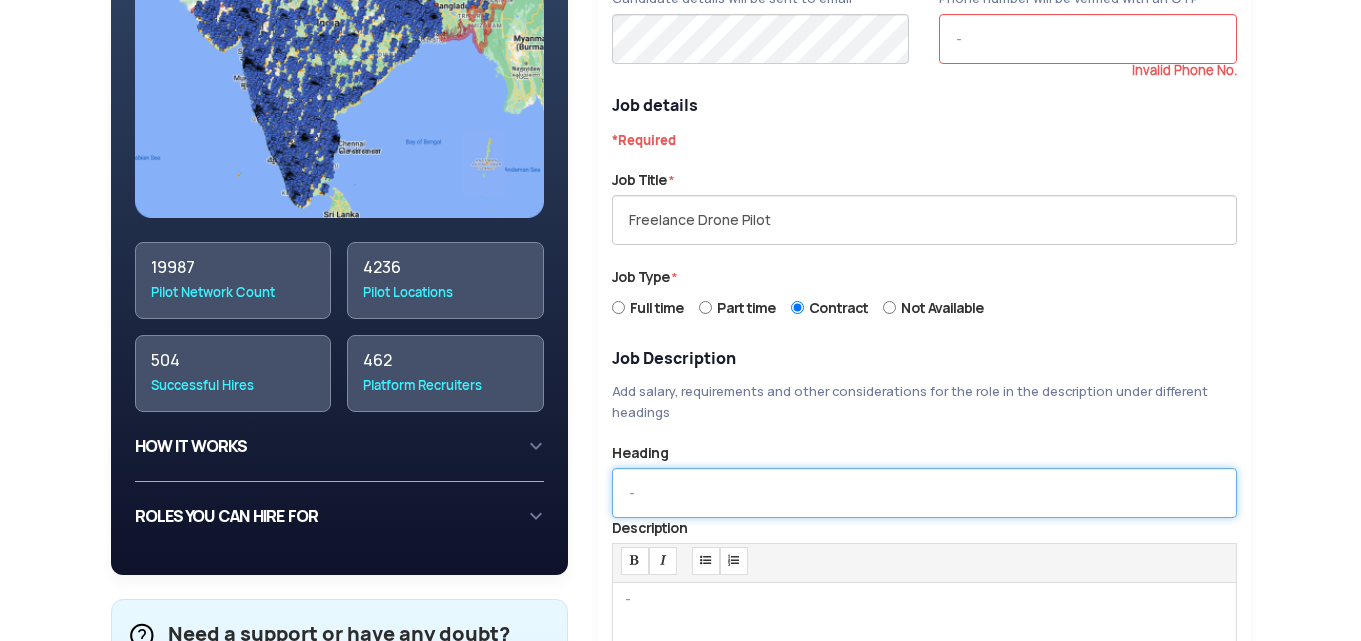 click at bounding box center [924, 493] 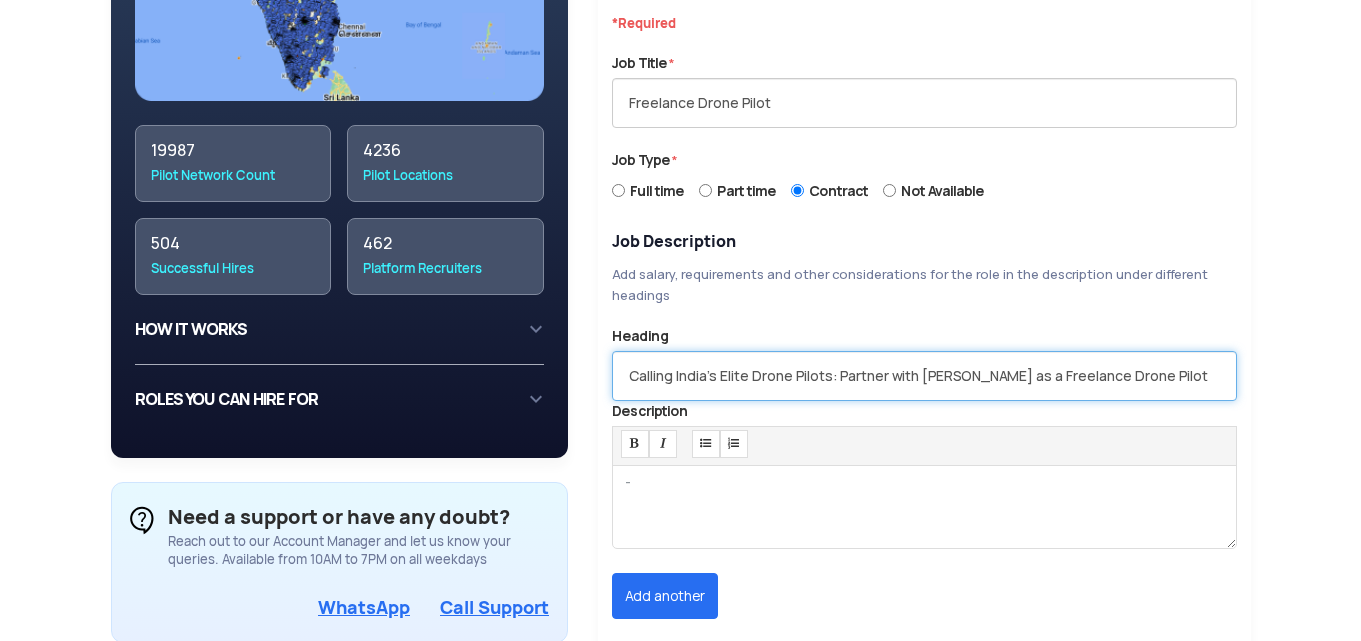 scroll, scrollTop: 700, scrollLeft: 0, axis: vertical 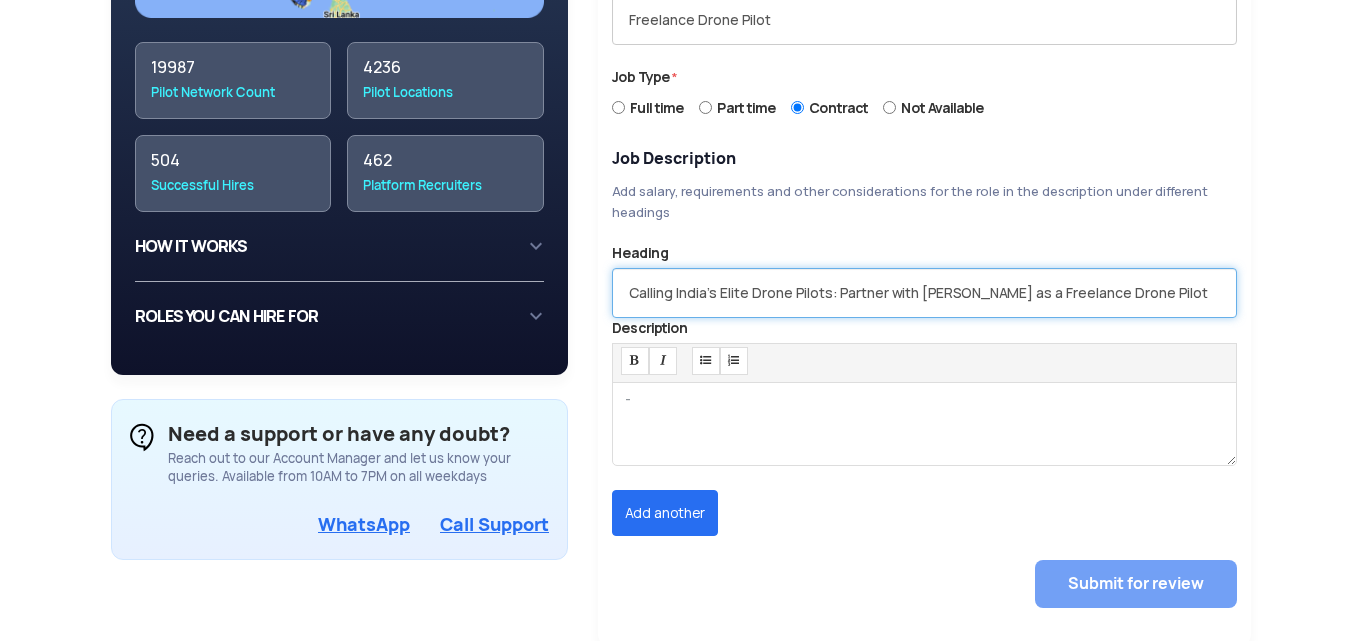 type on "Calling India's Elite Drone Pilots: Partner with Aerial Kinetics as a Freelance Drone Pilot" 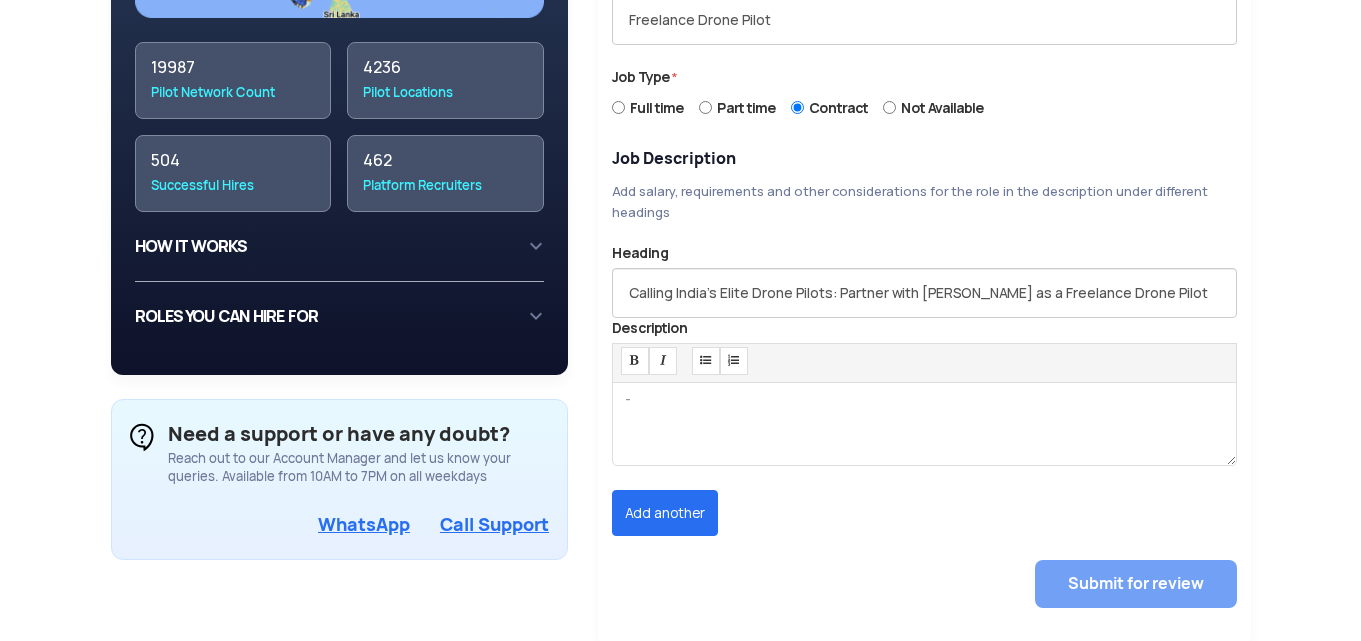 click at bounding box center (924, 424) 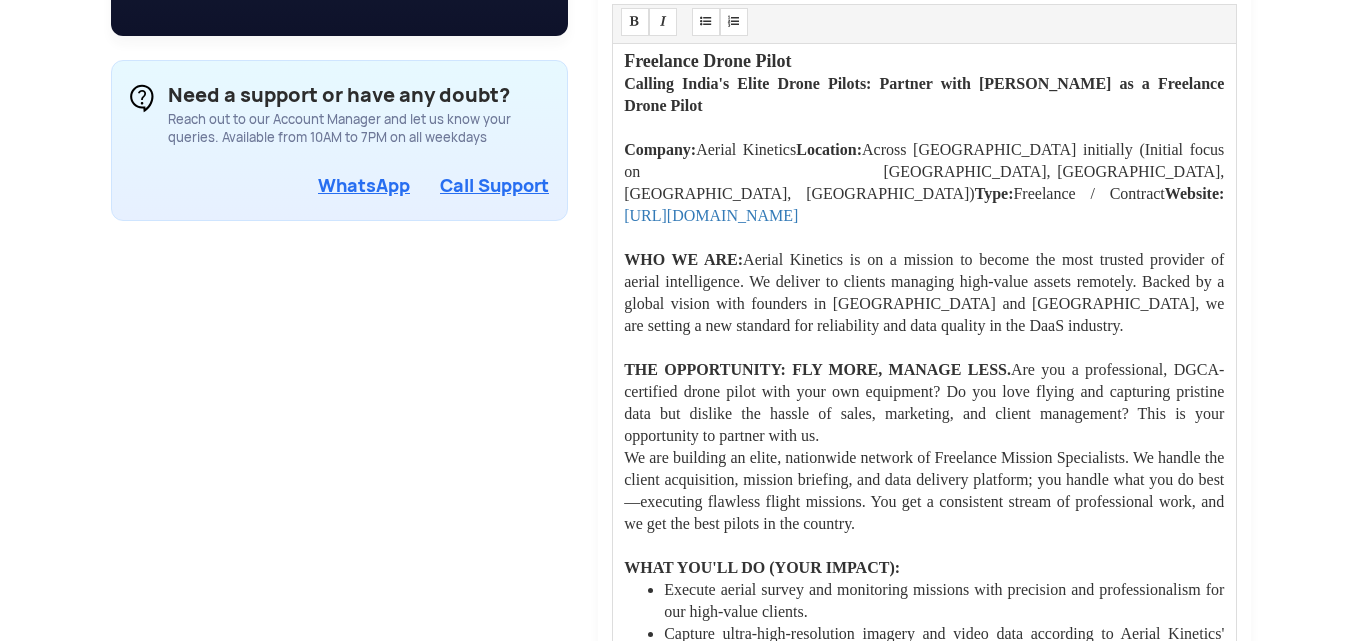 scroll, scrollTop: 922, scrollLeft: 0, axis: vertical 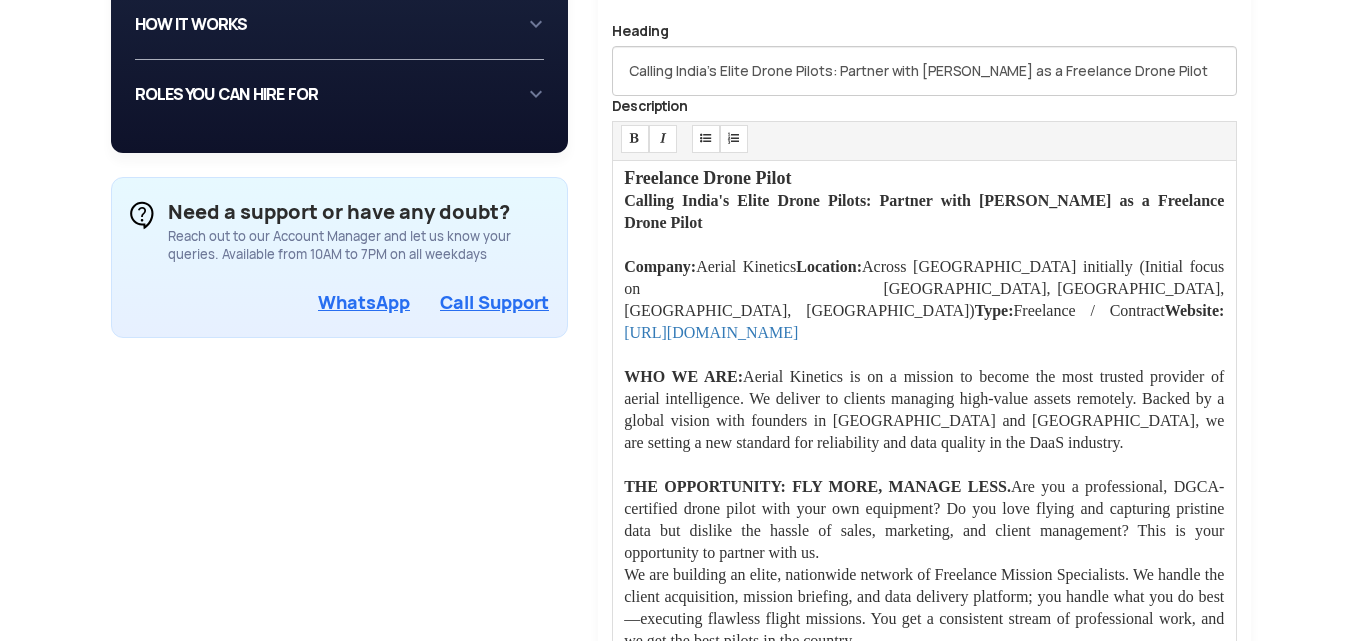 click on "Aerial Kinetics  Location:  Across South India
initially (Initial focus on                                        Chennai,
Bengaluru, Hyderabad, Kerala)  Type:  Freelance / Contract  Website:" at bounding box center [924, 288] 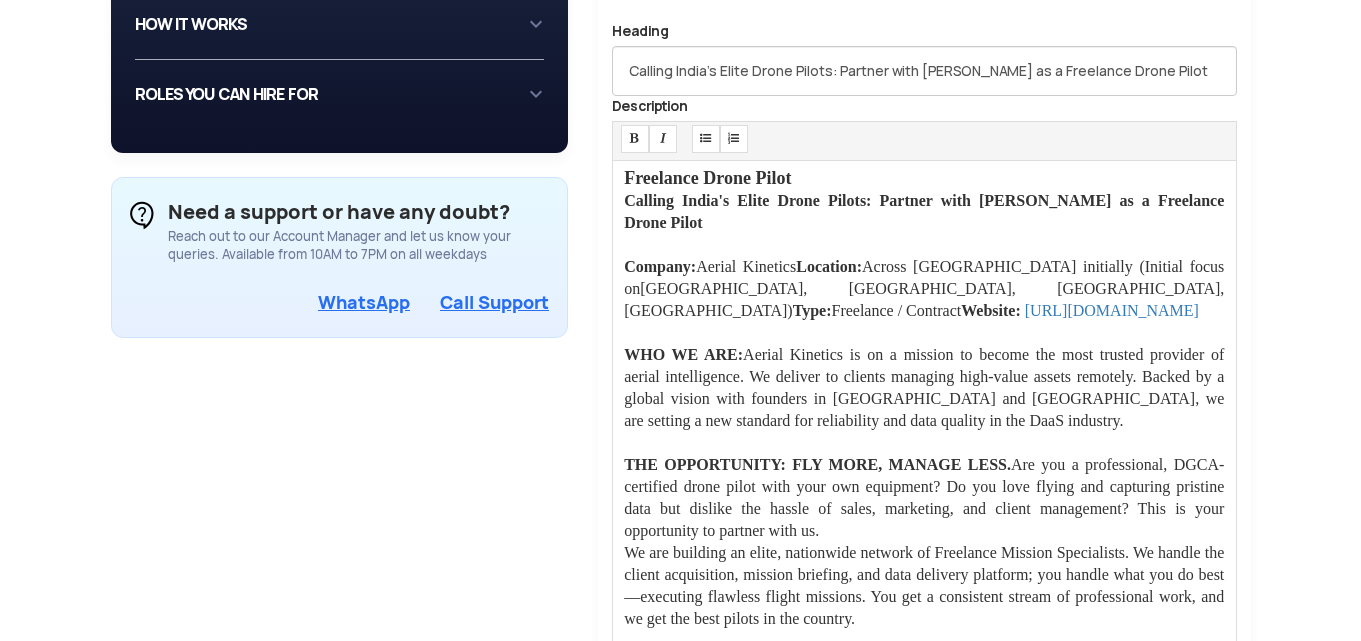 click on "Aerial Kinetics  Location:  Across South India
initially (Initial focus on  Chennai,
Bengaluru, Hyderabad, Kerala)  Type:  Freelance / Contract  Website:" at bounding box center [924, 288] 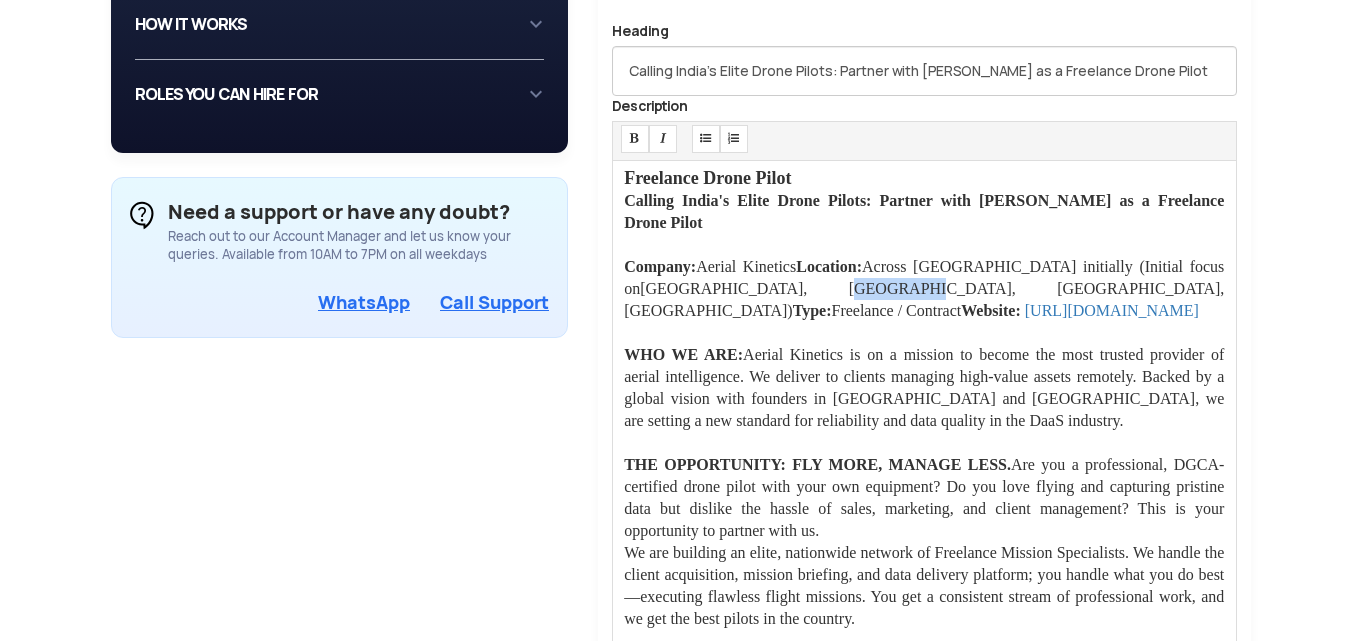 click on "Aerial Kinetics  Location:  Across South India
initially (Initial focus on  Chennai,
Bengaluru, Hyderabad, Kerala)  Type:  Freelance / Contract  Website:" at bounding box center (924, 288) 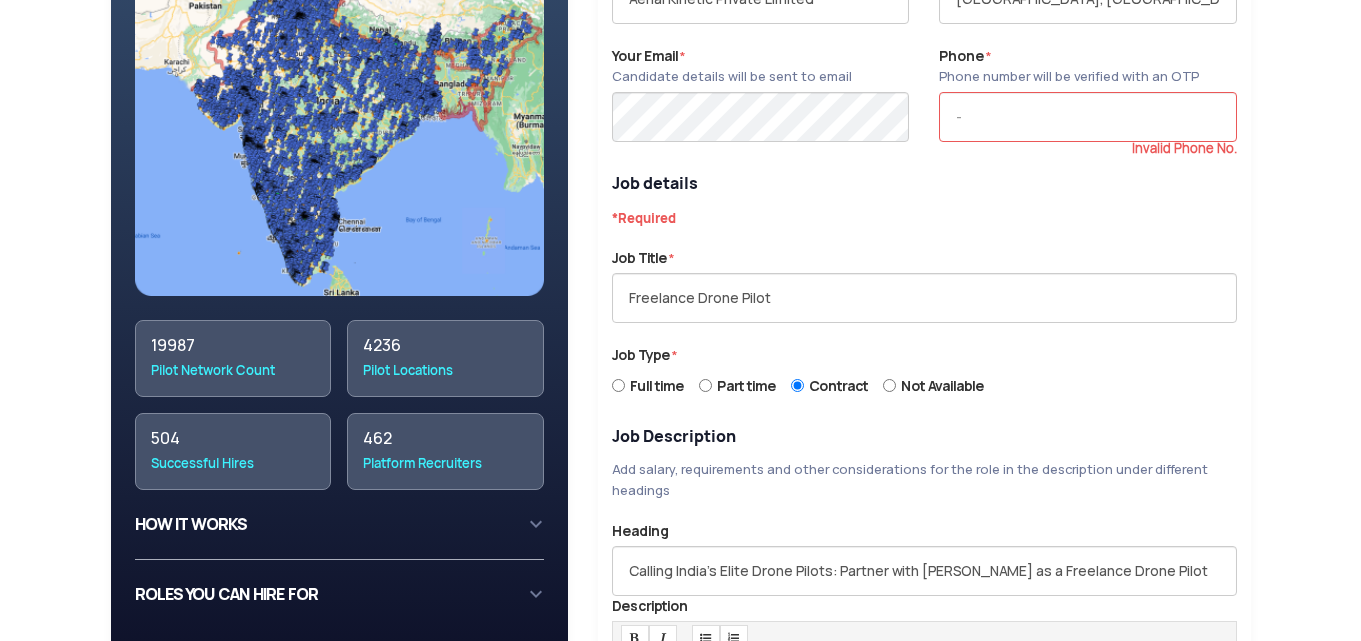 scroll, scrollTop: 322, scrollLeft: 0, axis: vertical 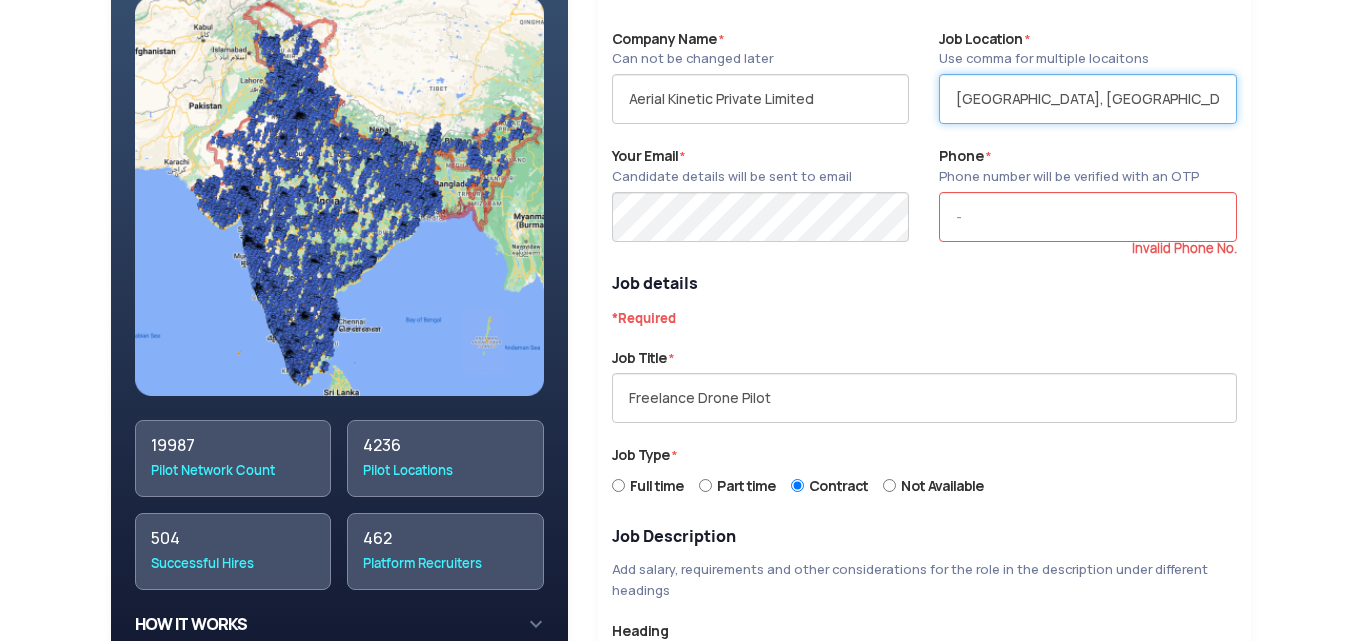 click on "Chennai, Tamil Nadu, Kerala, Andhra Pradesh, Bangalore" at bounding box center (1087, 99) 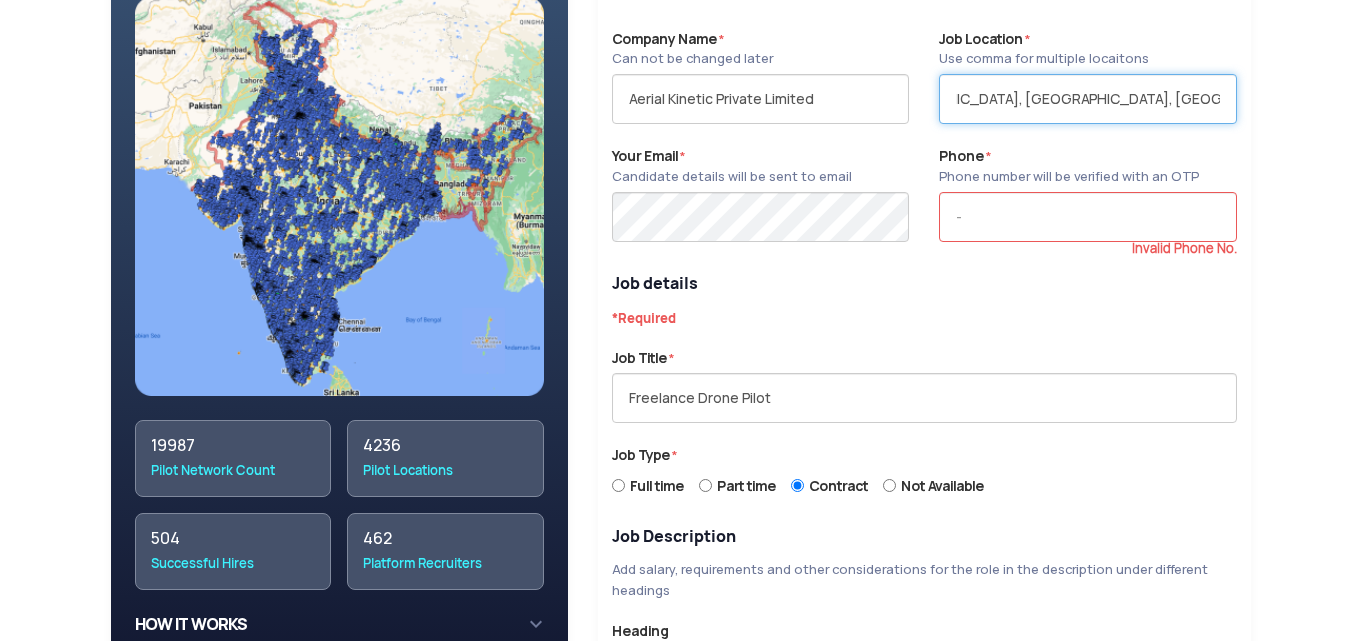 scroll, scrollTop: 0, scrollLeft: 102, axis: horizontal 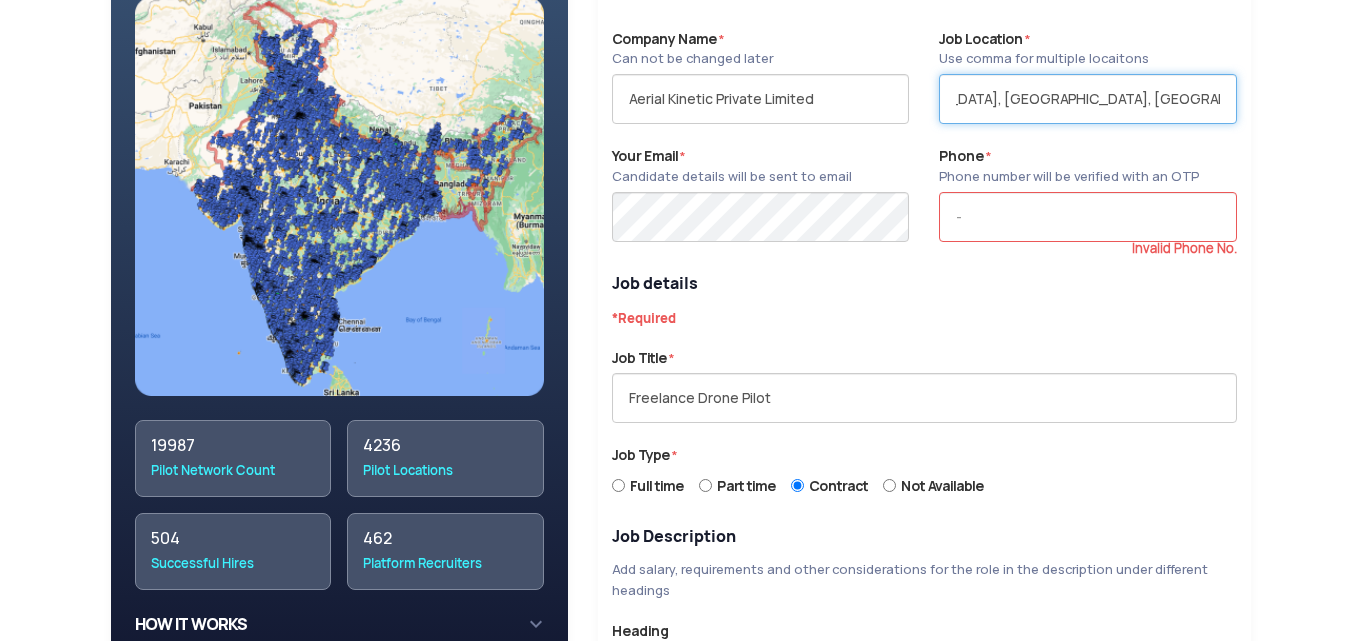 click on "Chennai, Tamil Nadu, Kerala, Andhra Pradesh, Bangalore" at bounding box center (1087, 99) 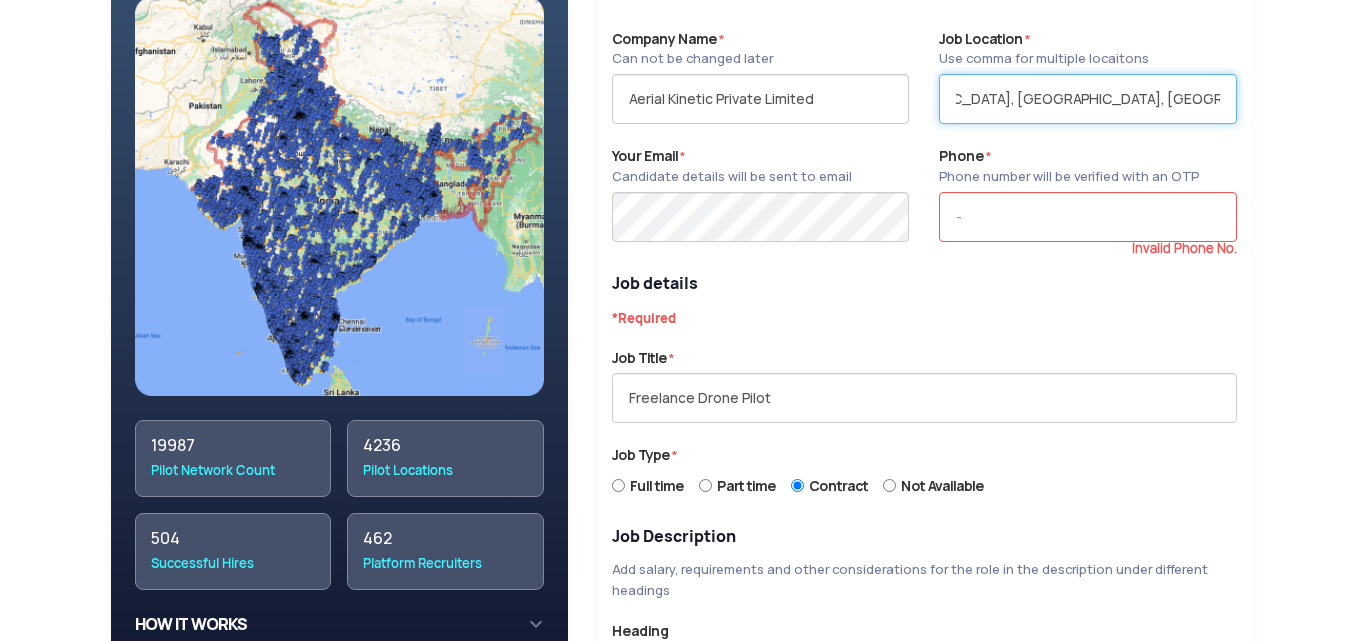 scroll, scrollTop: 0, scrollLeft: 102, axis: horizontal 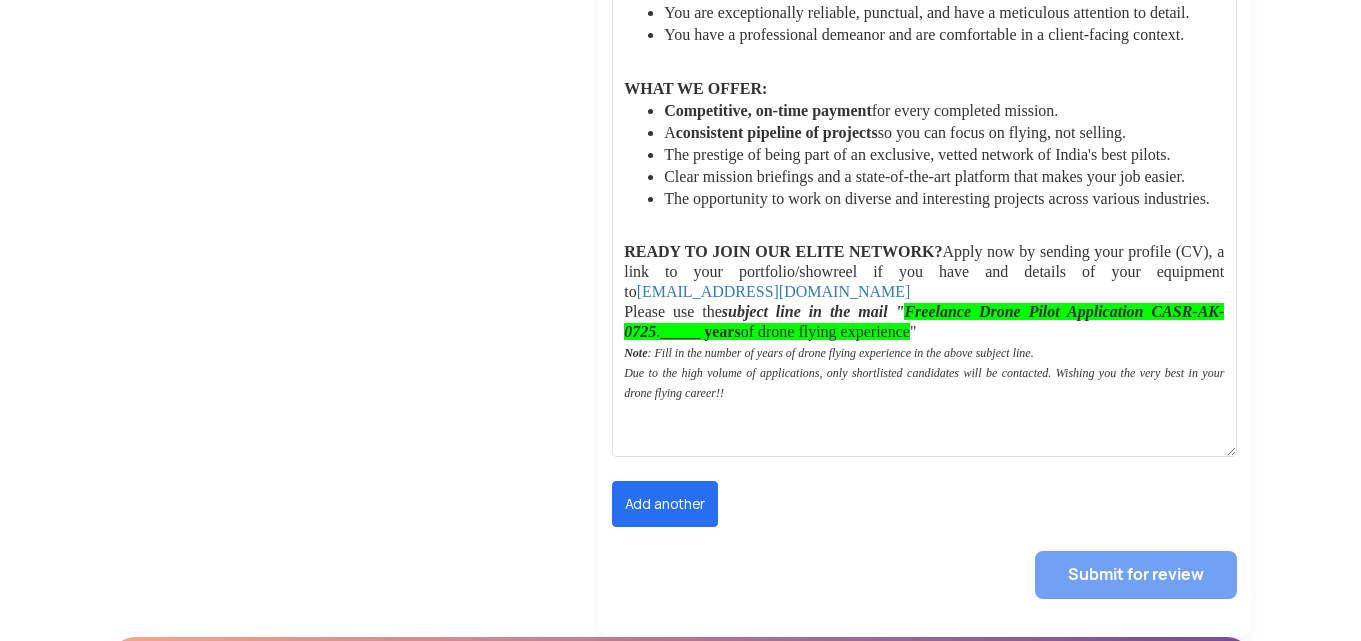 type on "Chennai, Tamil Nadu, Kerala, Andhra Pradesh, Bengaluru" 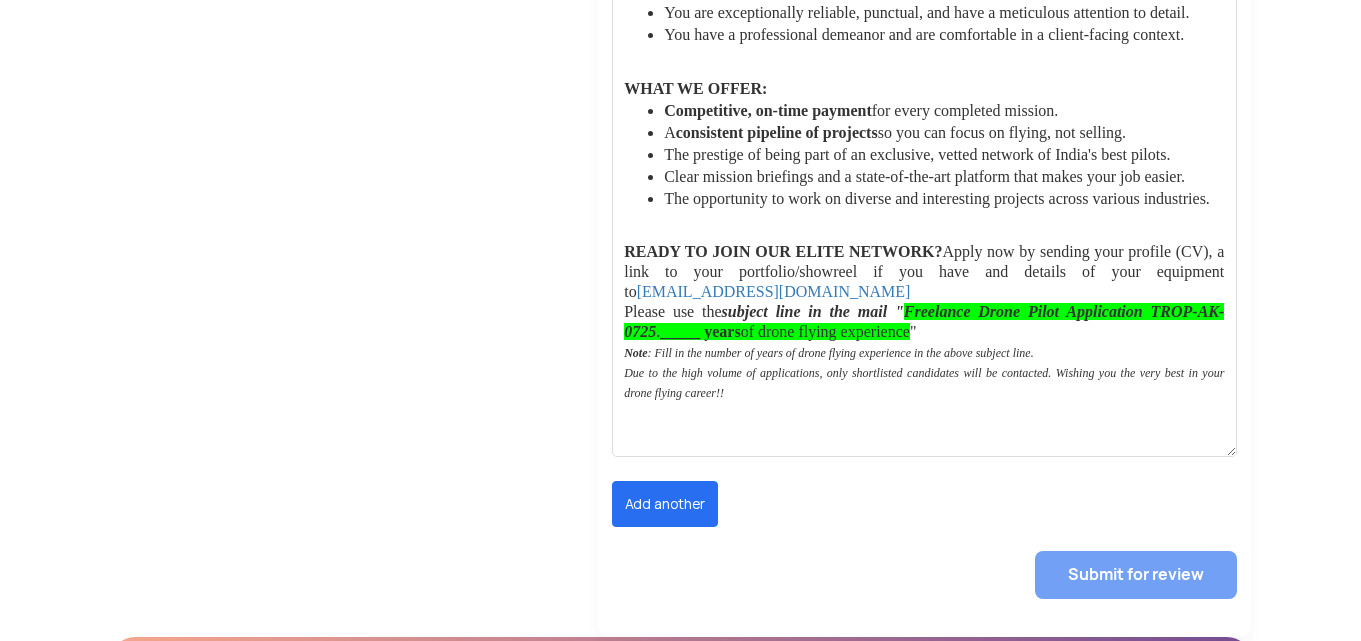 click on "Please use the  subject line in the mail " Freelance Drone Pilot Application TROP-AK-0725 .  _____ years  of drone flying experience "" at bounding box center (924, 321) 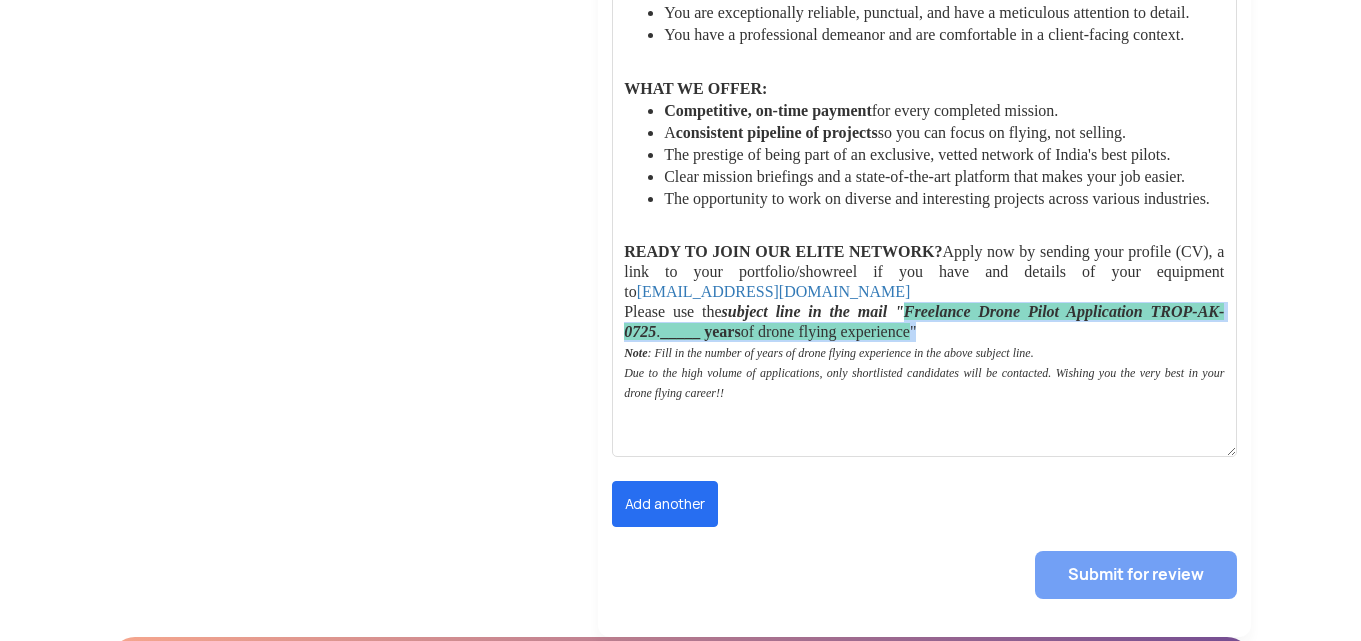 drag, startPoint x: 884, startPoint y: 308, endPoint x: 890, endPoint y: 326, distance: 18.973665 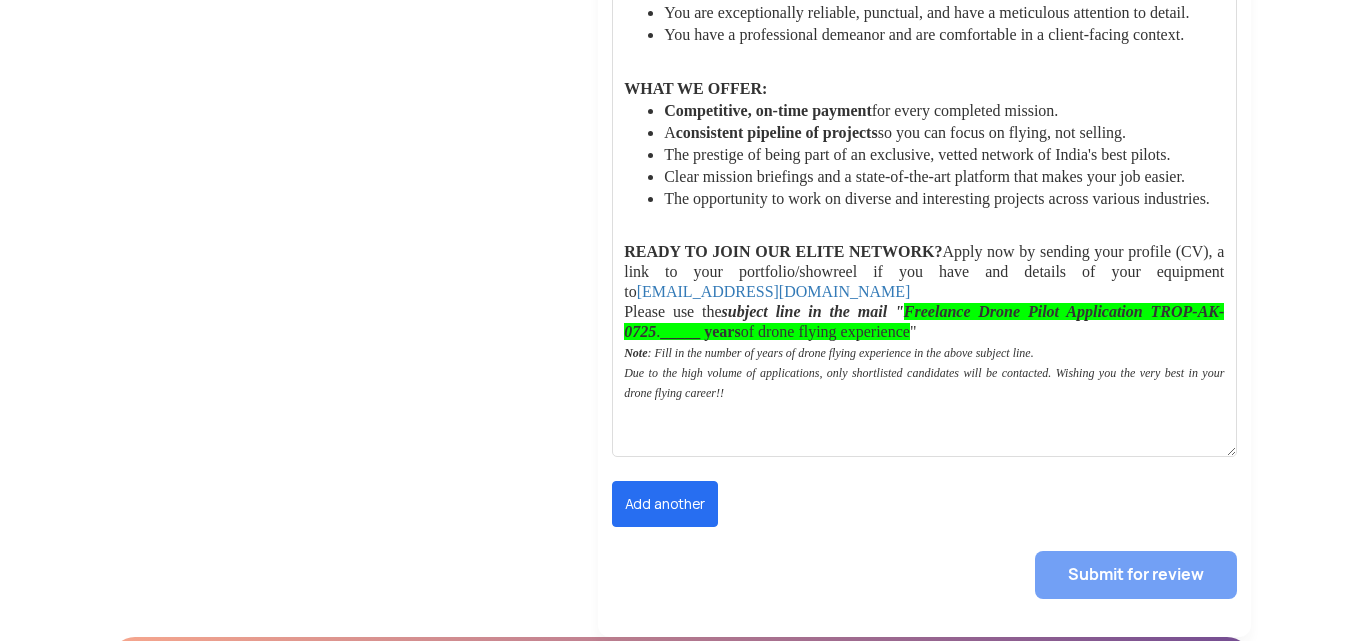 click on "Due
to the high volume of applications, only shortlisted candidates will be
contacted. Wishing you the very best in your drone flying career!!" at bounding box center (924, 383) 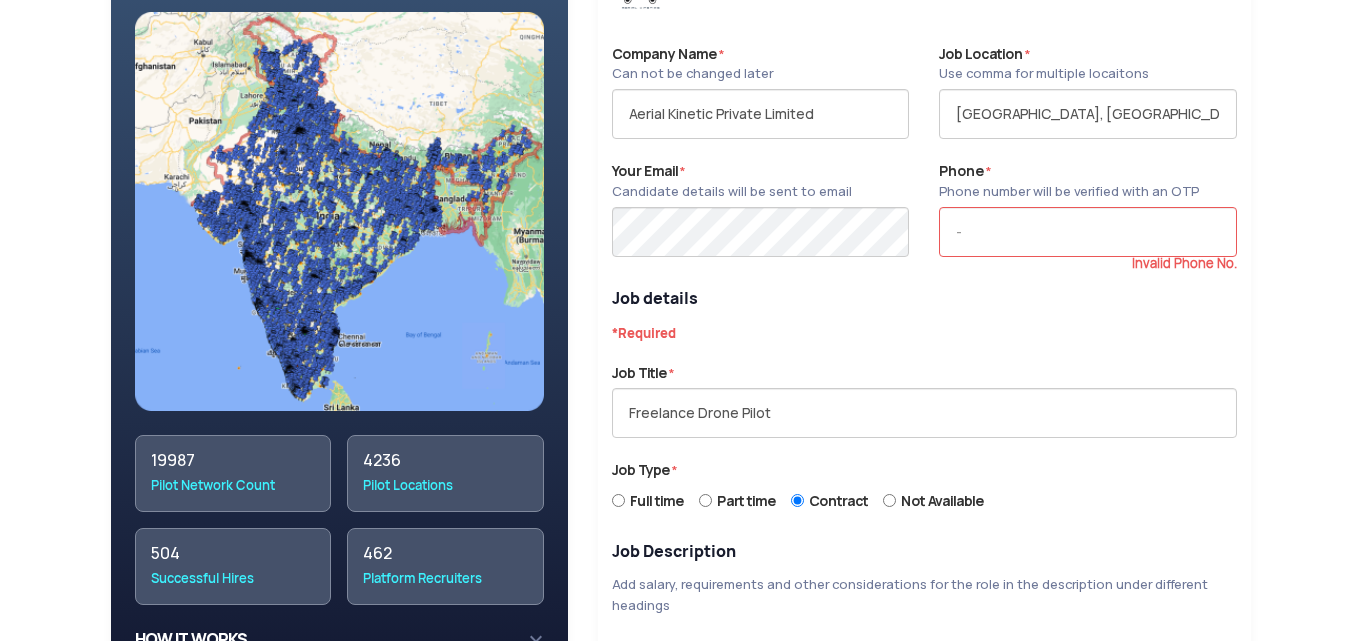 scroll, scrollTop: 0, scrollLeft: 0, axis: both 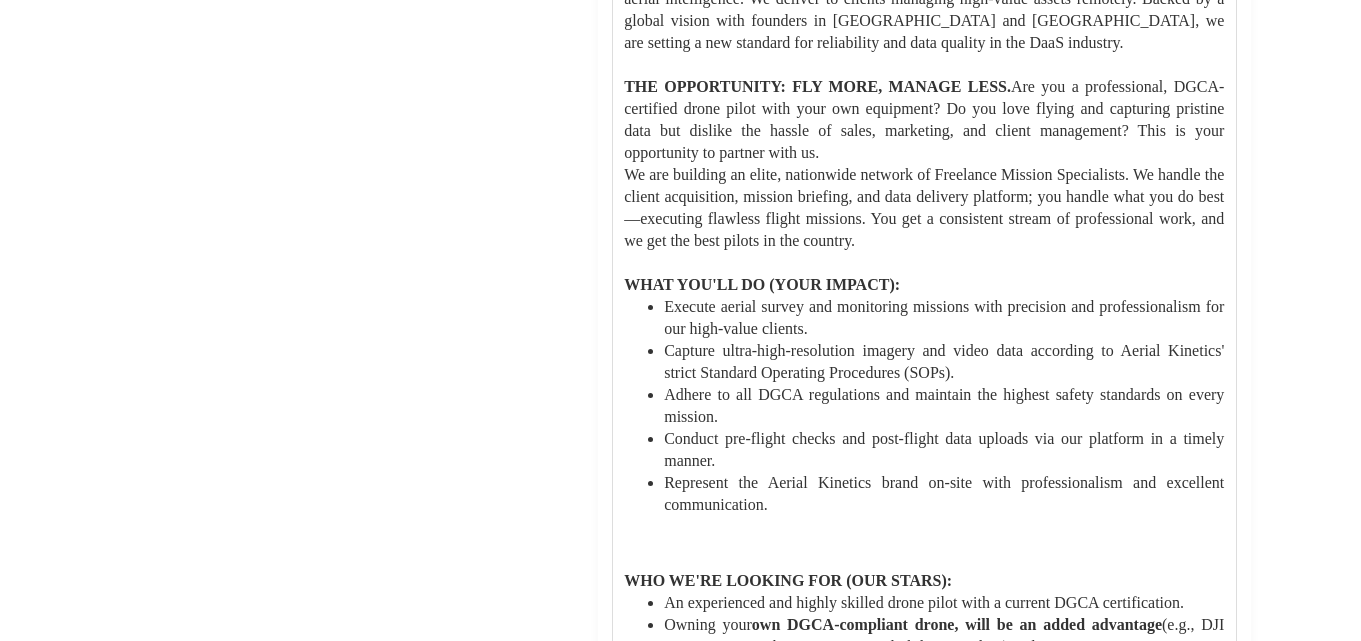 click on "Conduct pre-flight checks and post-flight
data uploads via our platform in a timely manner." at bounding box center (944, 450) 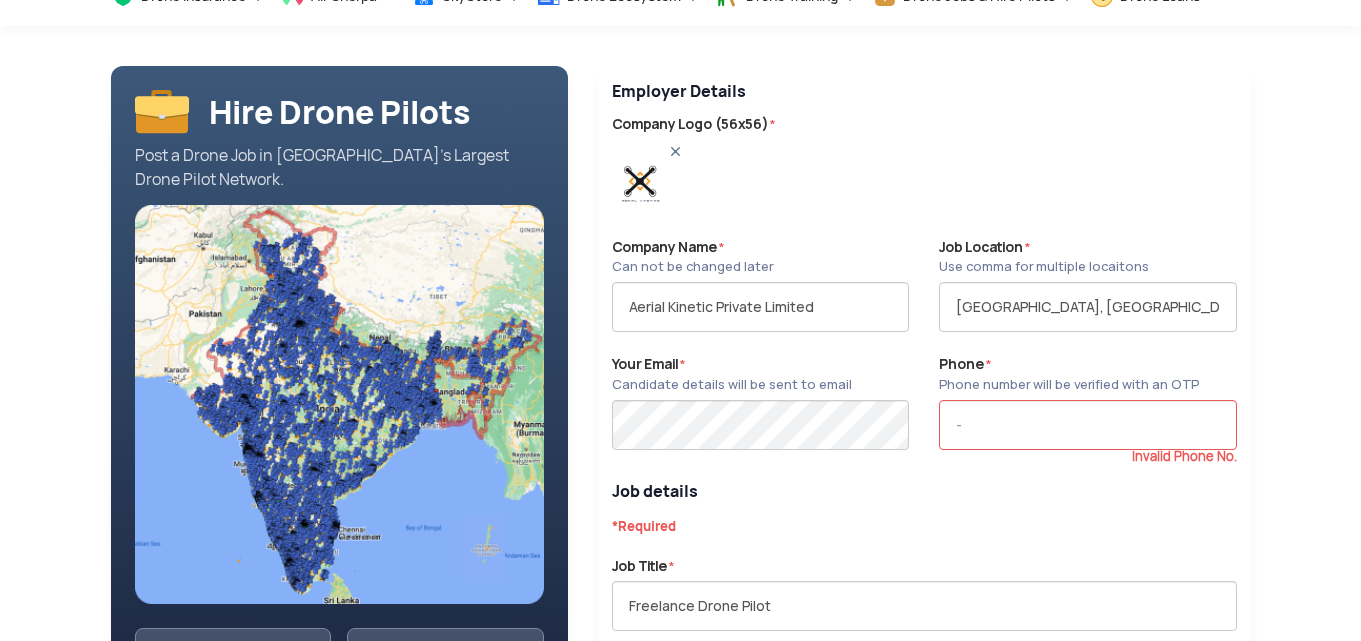 scroll, scrollTop: 100, scrollLeft: 0, axis: vertical 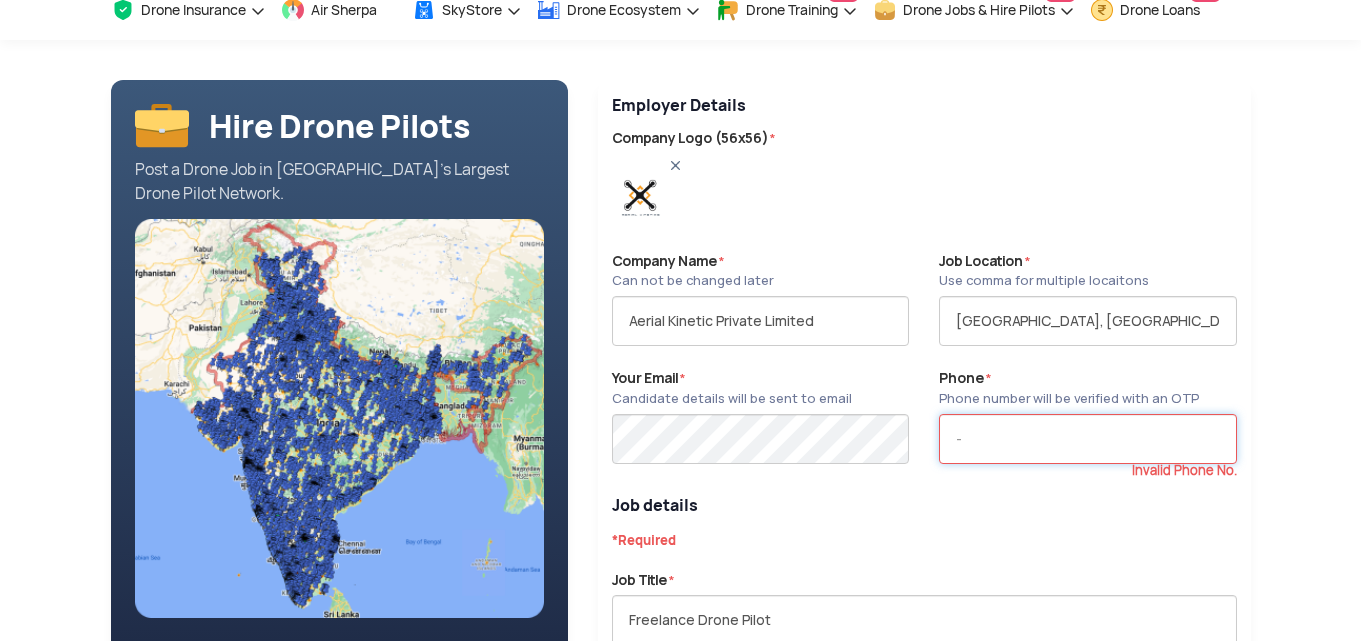 click at bounding box center [1087, 439] 